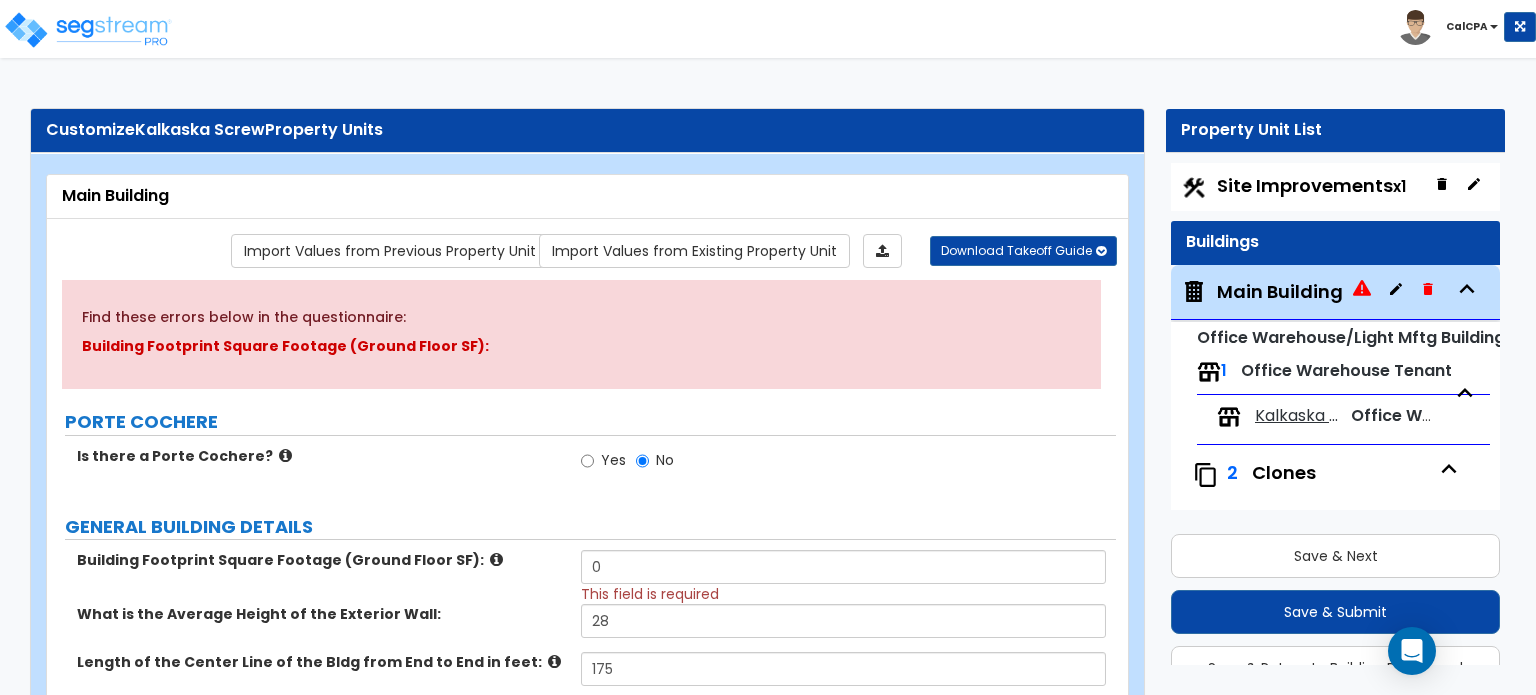 select on "1" 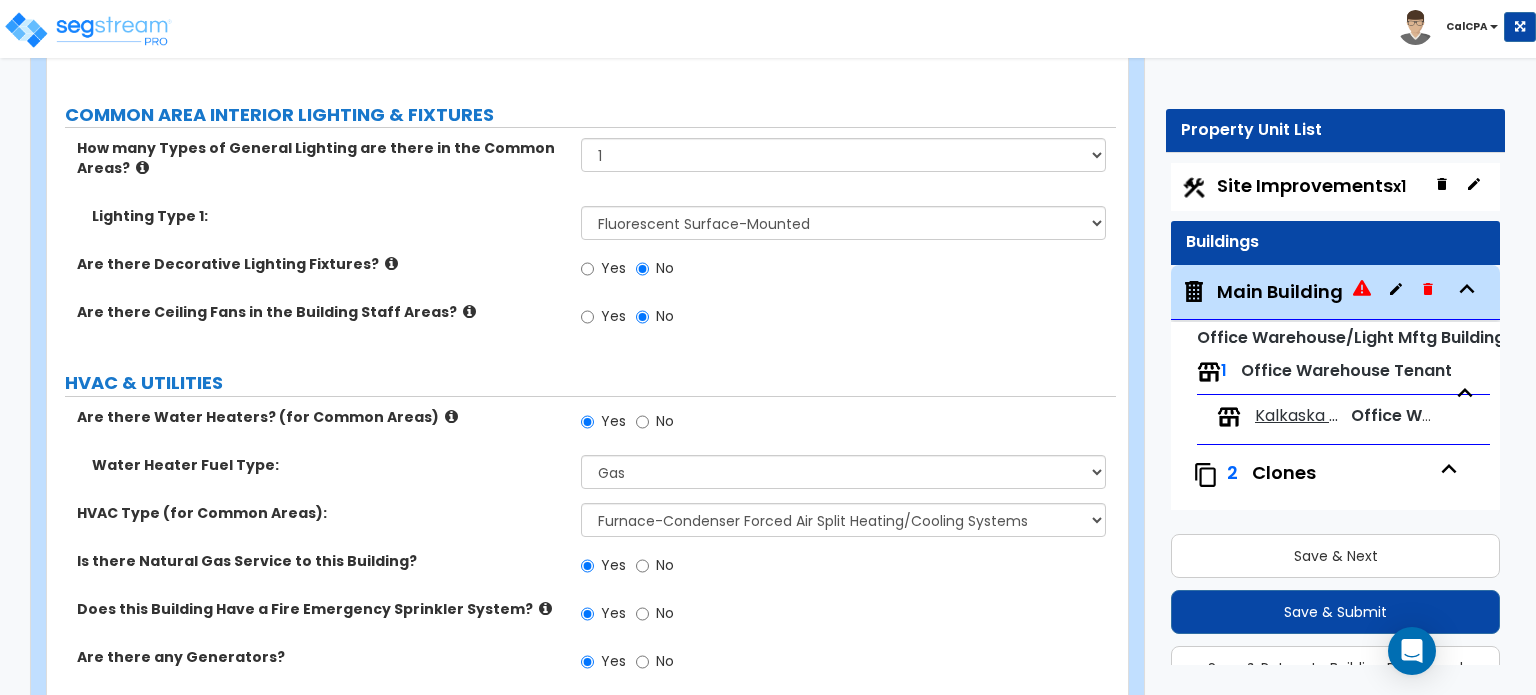 scroll, scrollTop: 53, scrollLeft: 0, axis: vertical 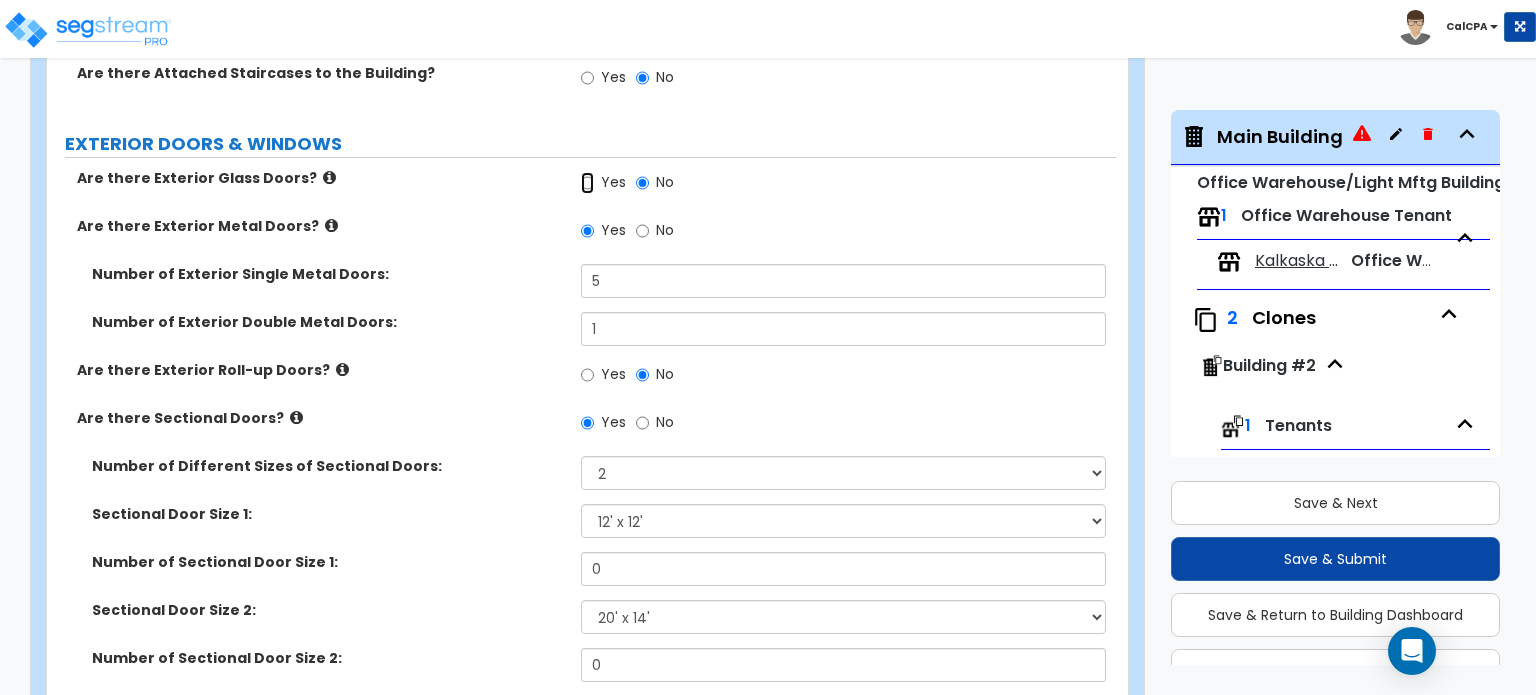 click on "Yes" at bounding box center [587, 183] 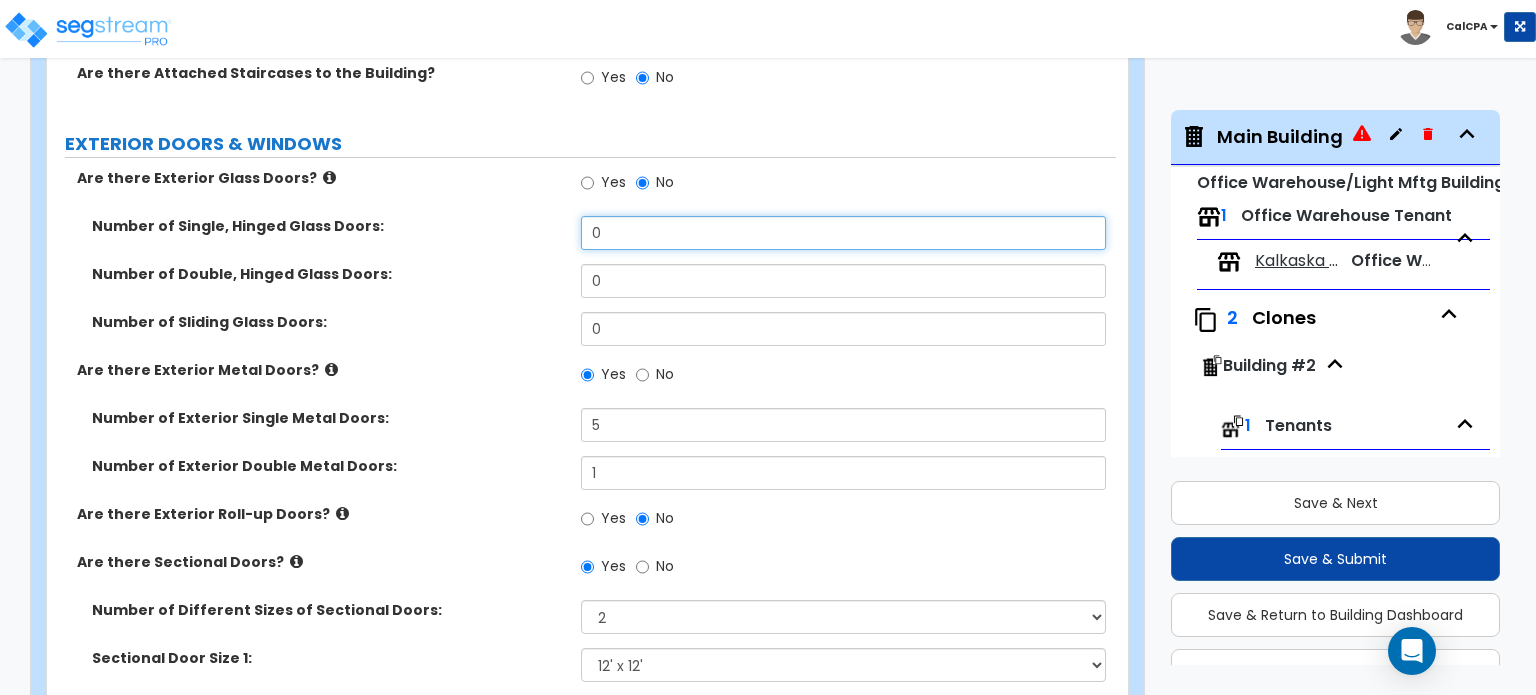 drag, startPoint x: 616, startPoint y: 183, endPoint x: 575, endPoint y: 185, distance: 41.04875 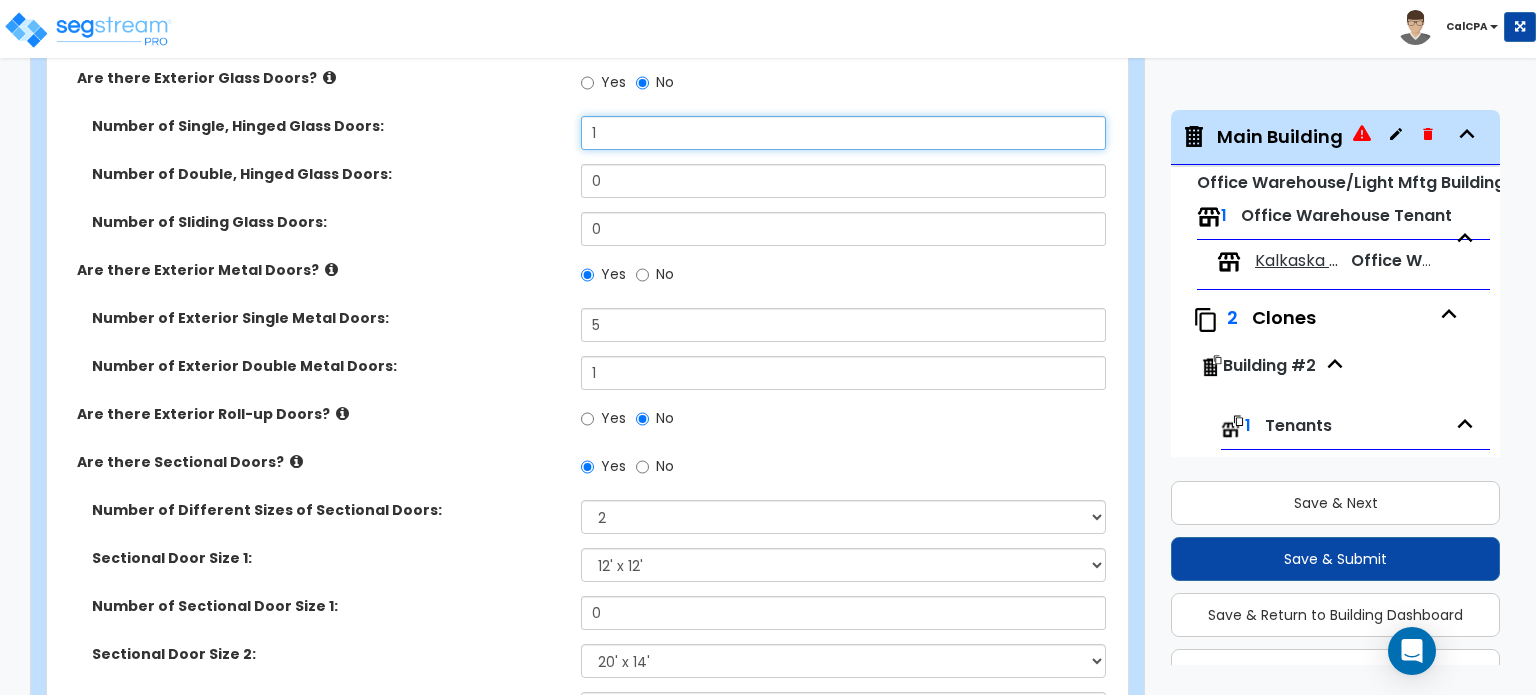 scroll, scrollTop: 2239, scrollLeft: 0, axis: vertical 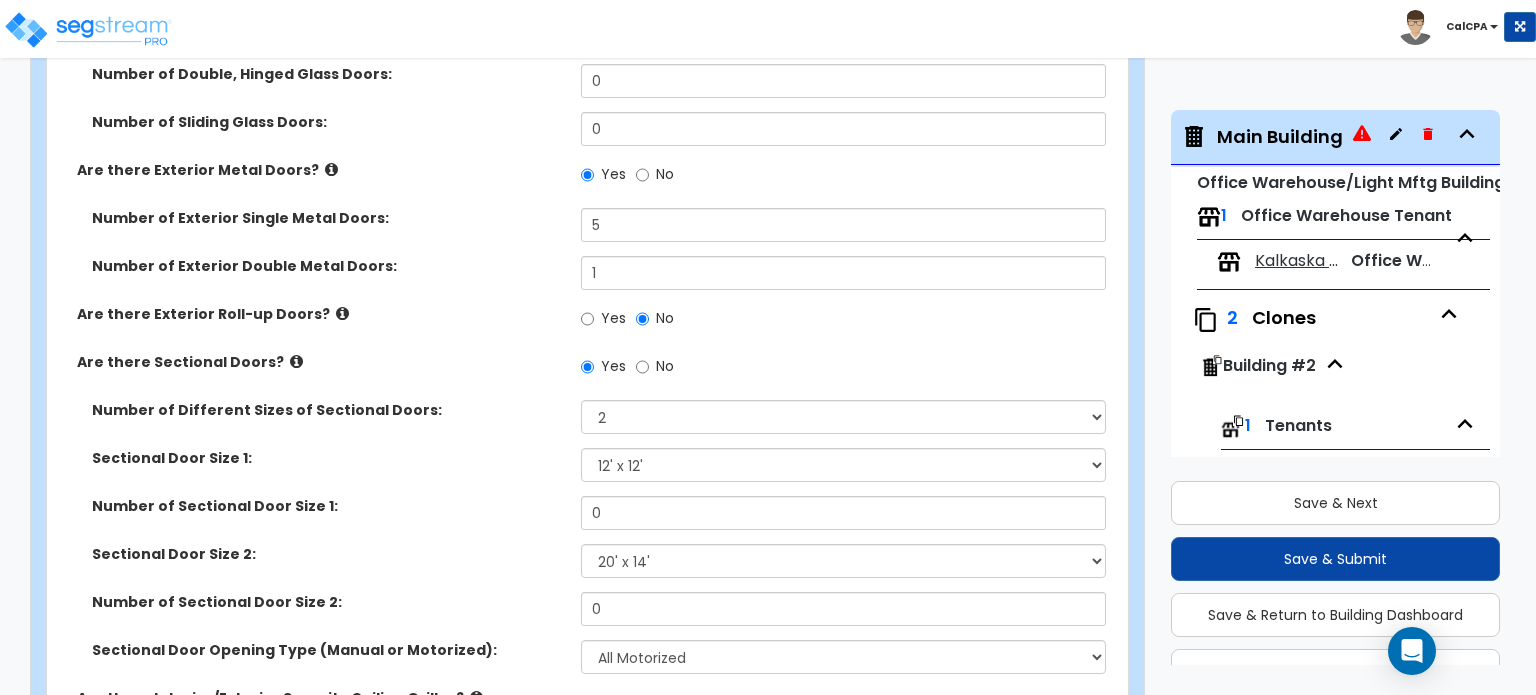 type on "1" 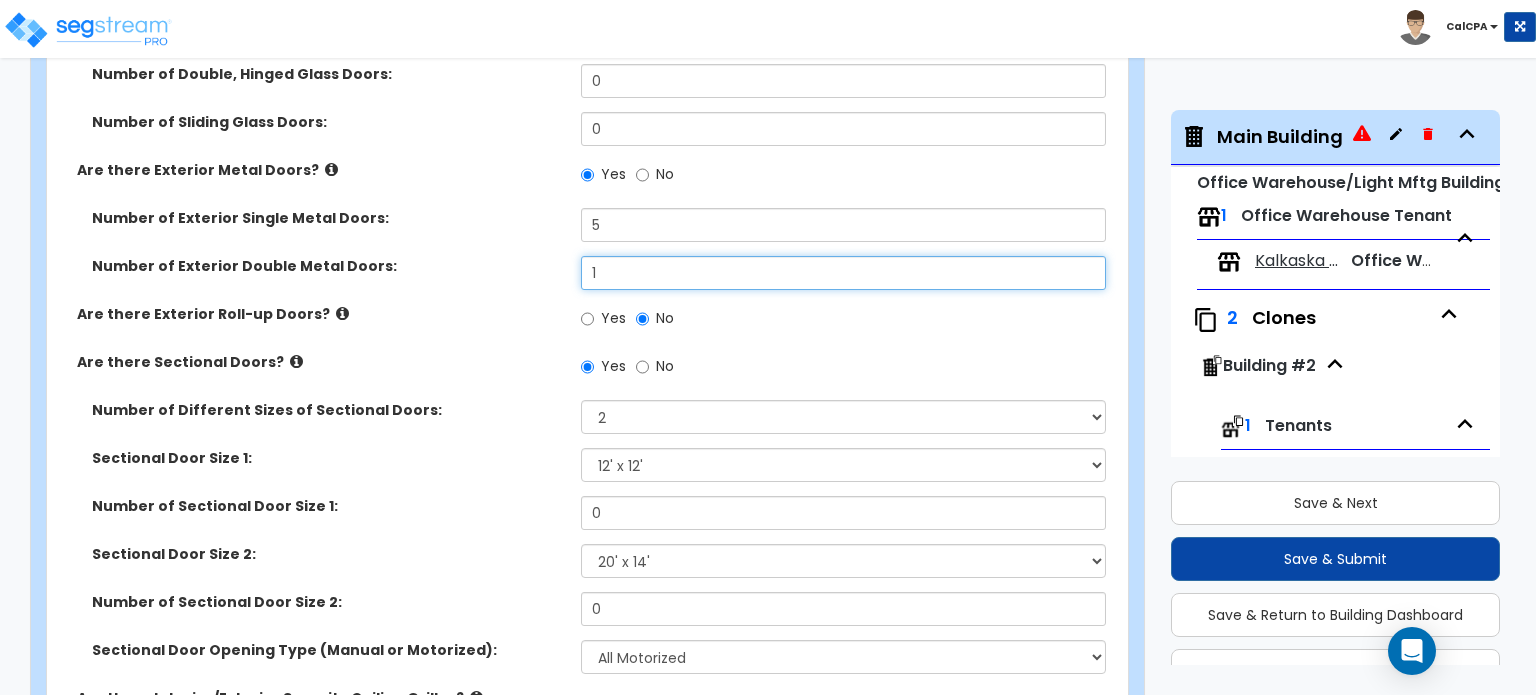 click on "1" at bounding box center [843, 273] 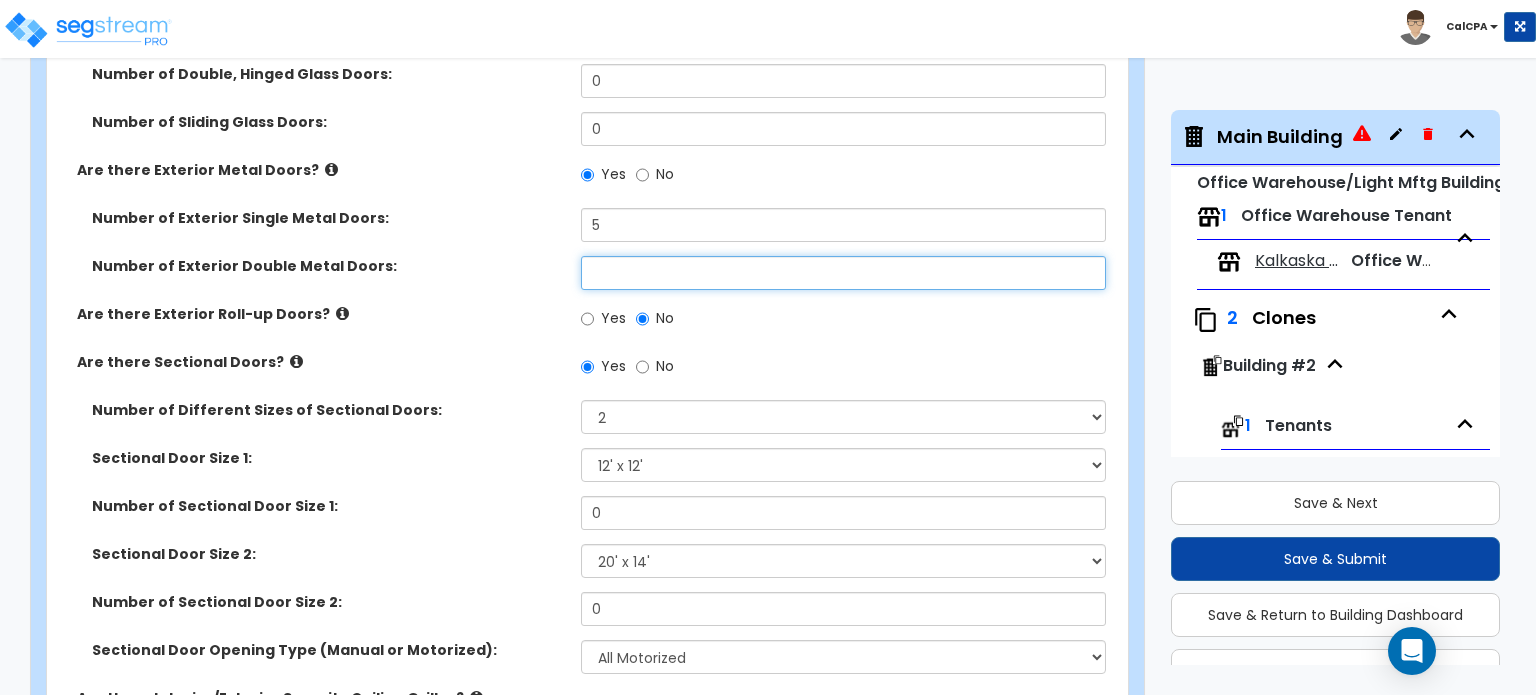 type 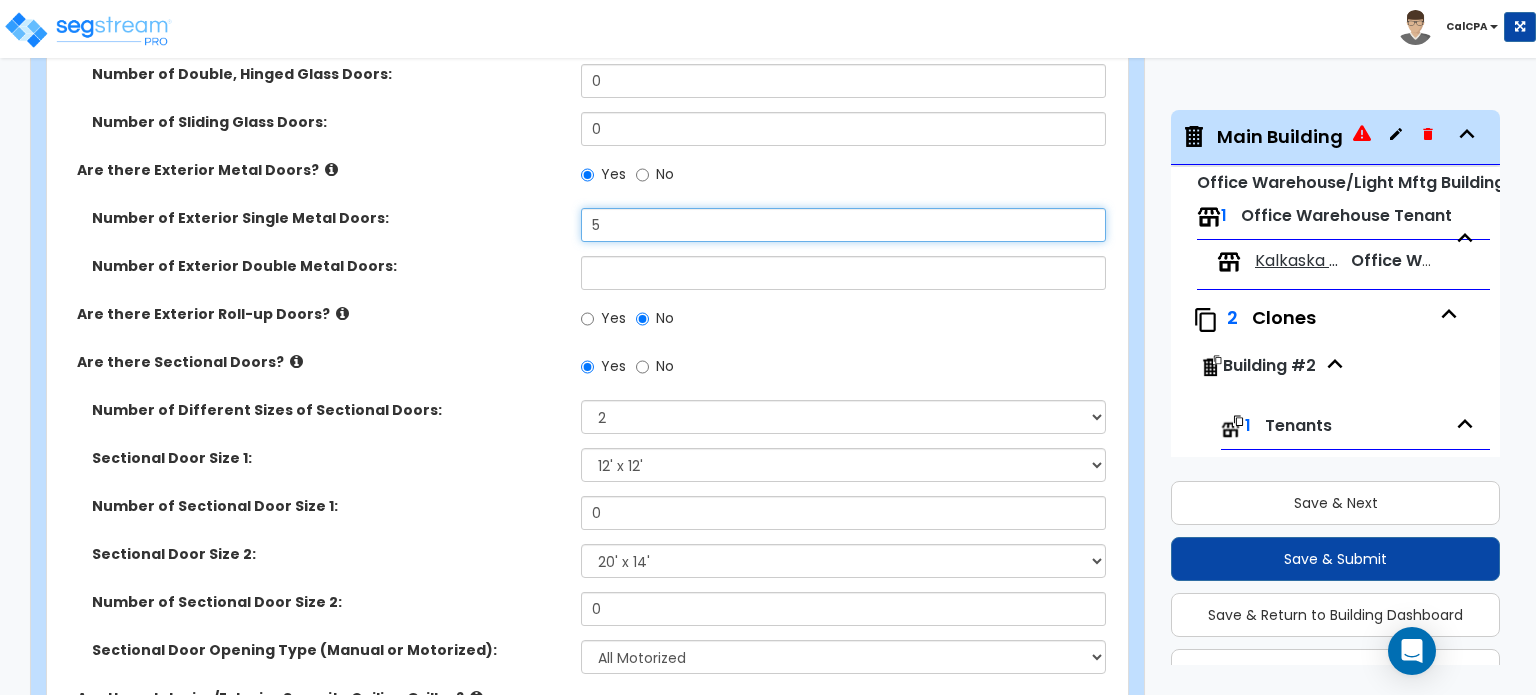 drag, startPoint x: 611, startPoint y: 182, endPoint x: 549, endPoint y: 183, distance: 62.008064 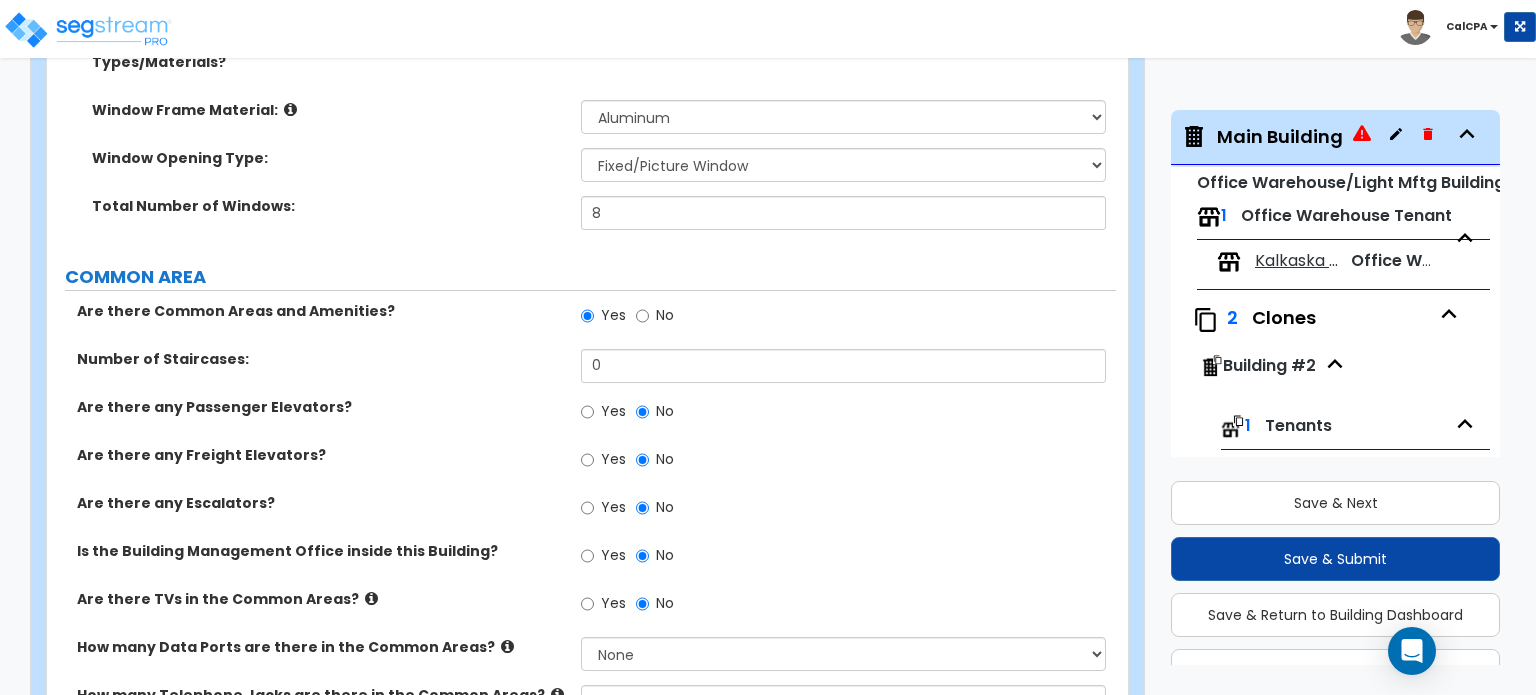 scroll, scrollTop: 3139, scrollLeft: 0, axis: vertical 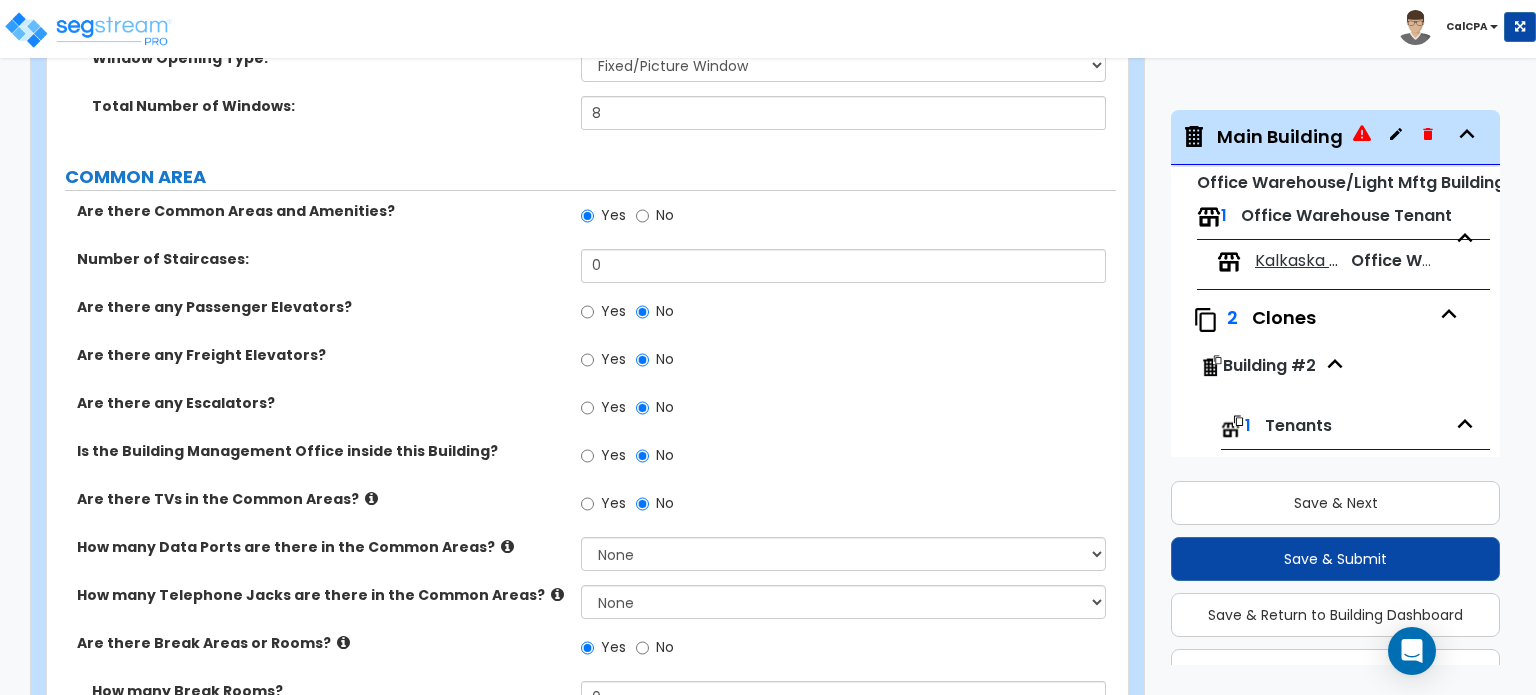 type on "6" 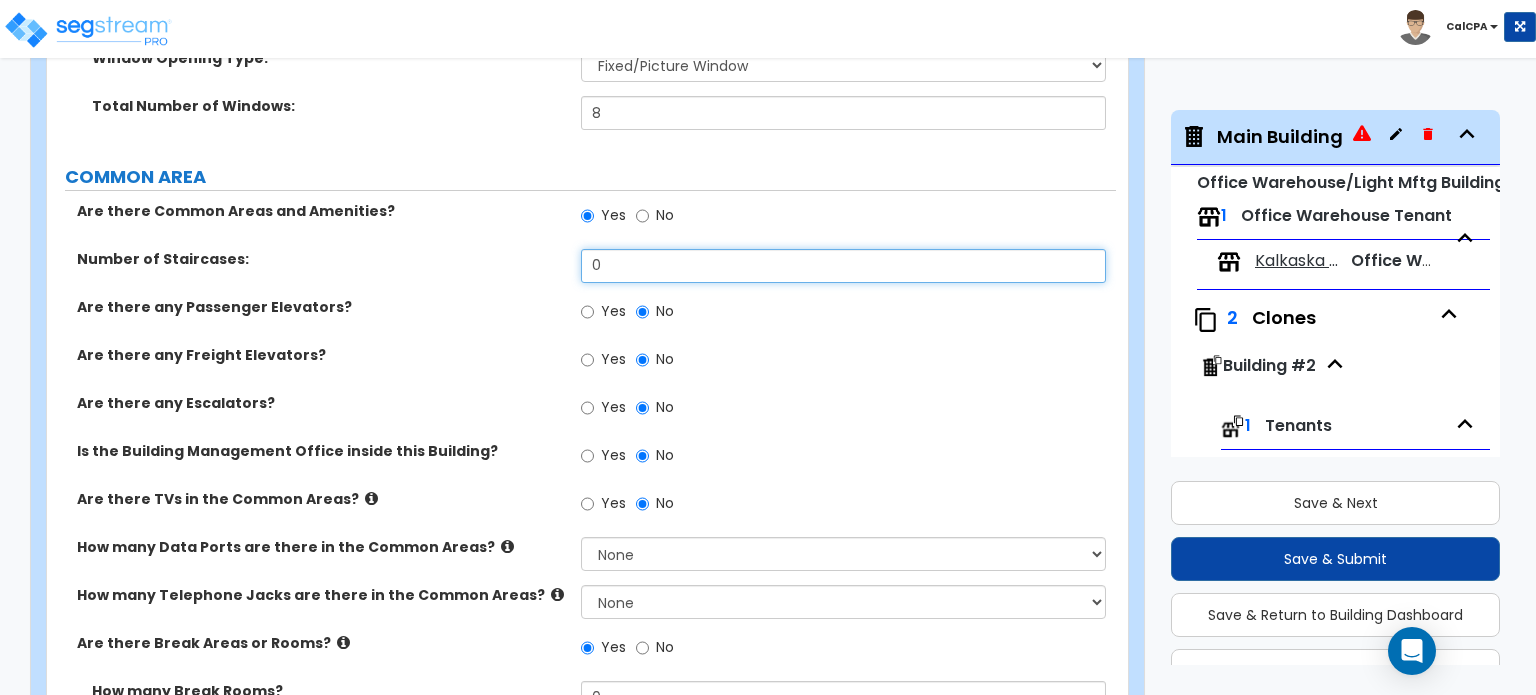 click on "0" at bounding box center [843, 266] 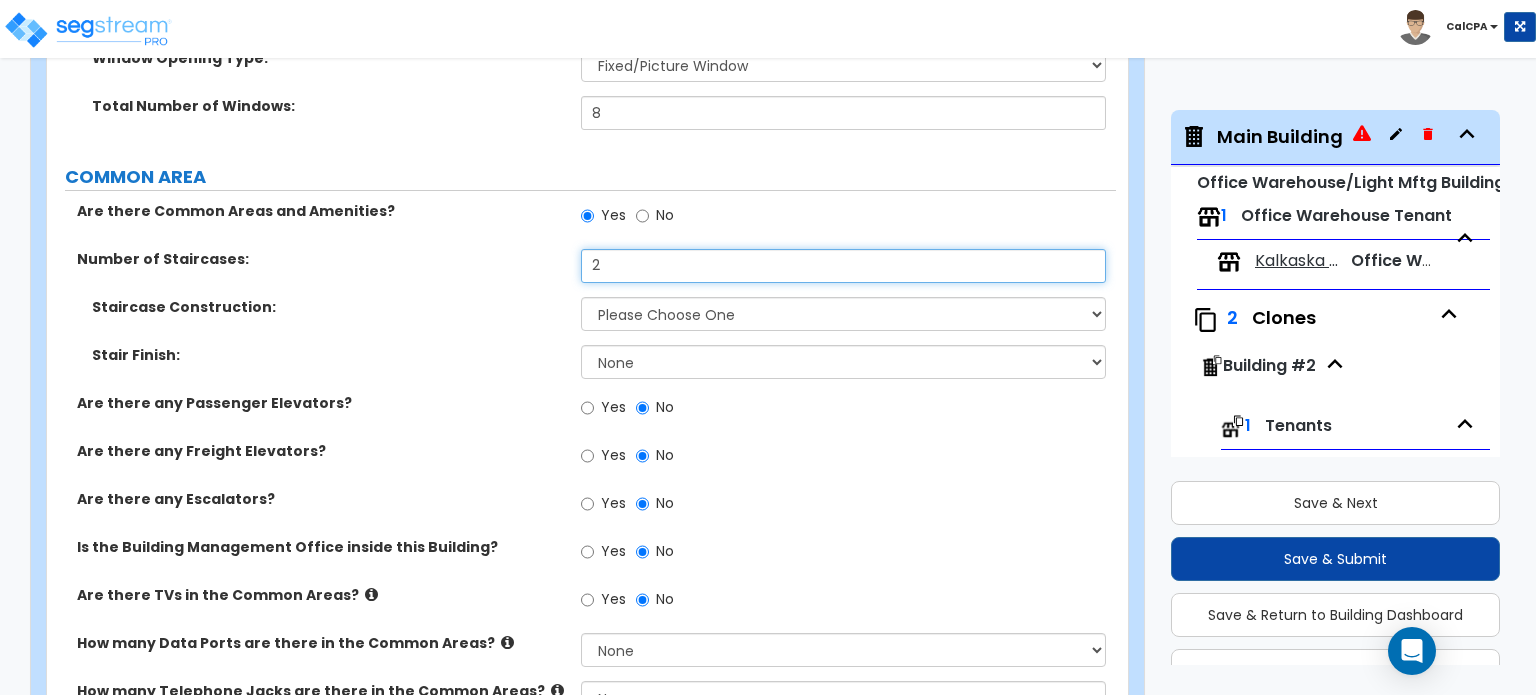 type on "2" 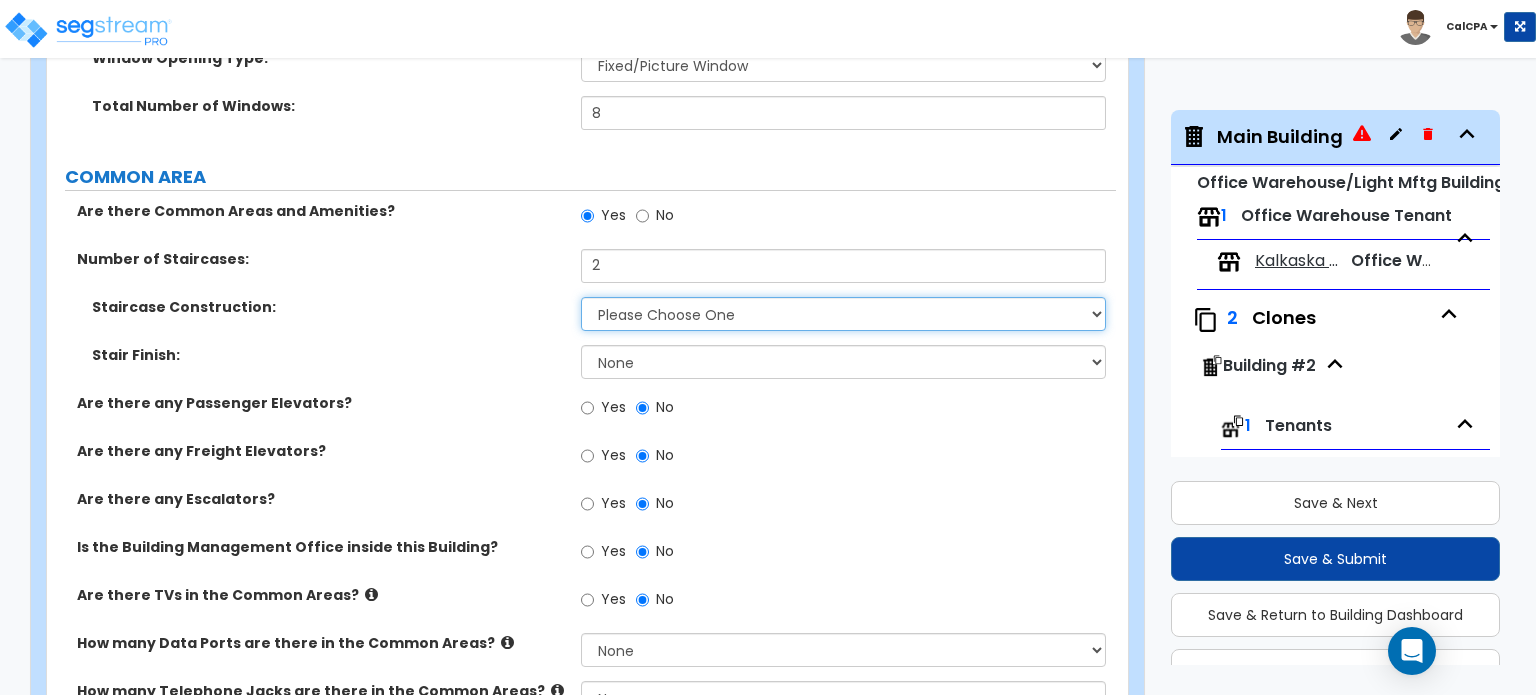 click on "Please Choose One Concrete Steel Wood Please Choose For Me" at bounding box center (843, 314) 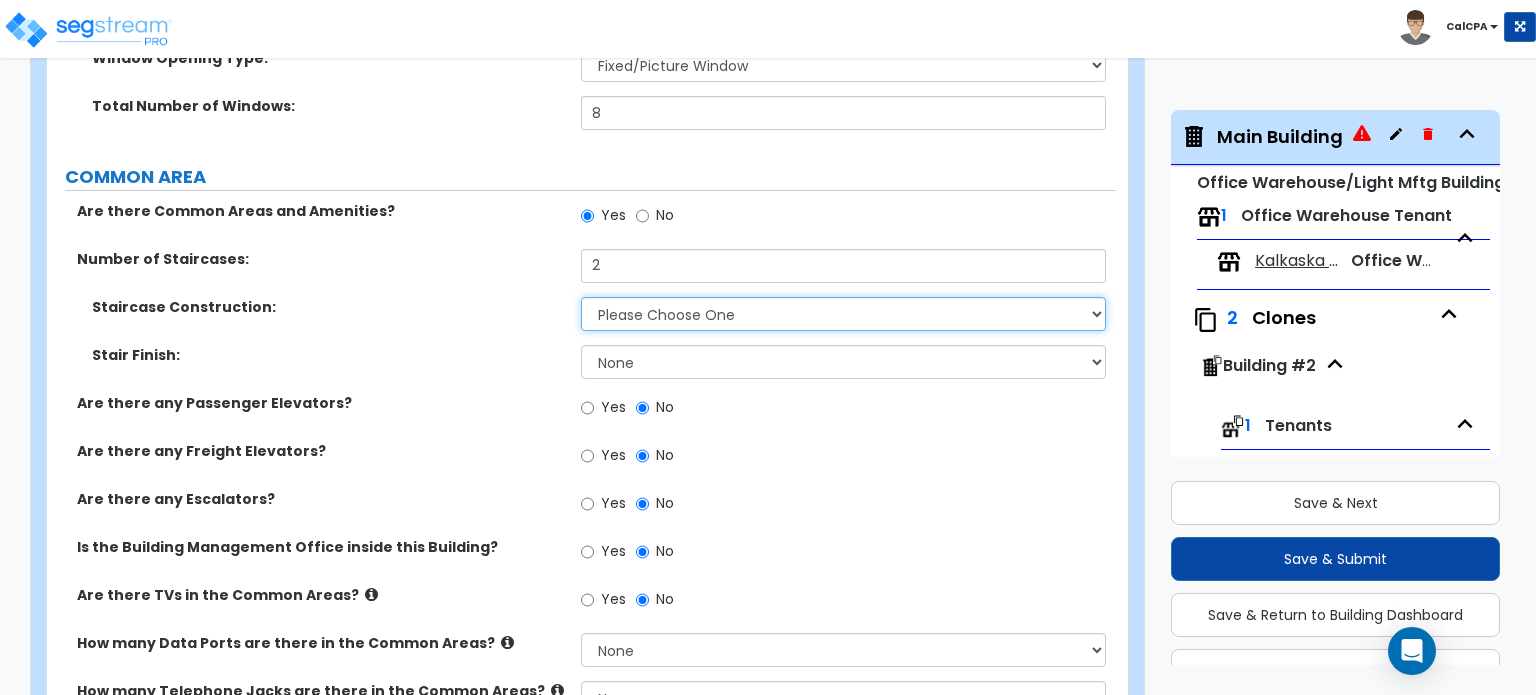 select on "2" 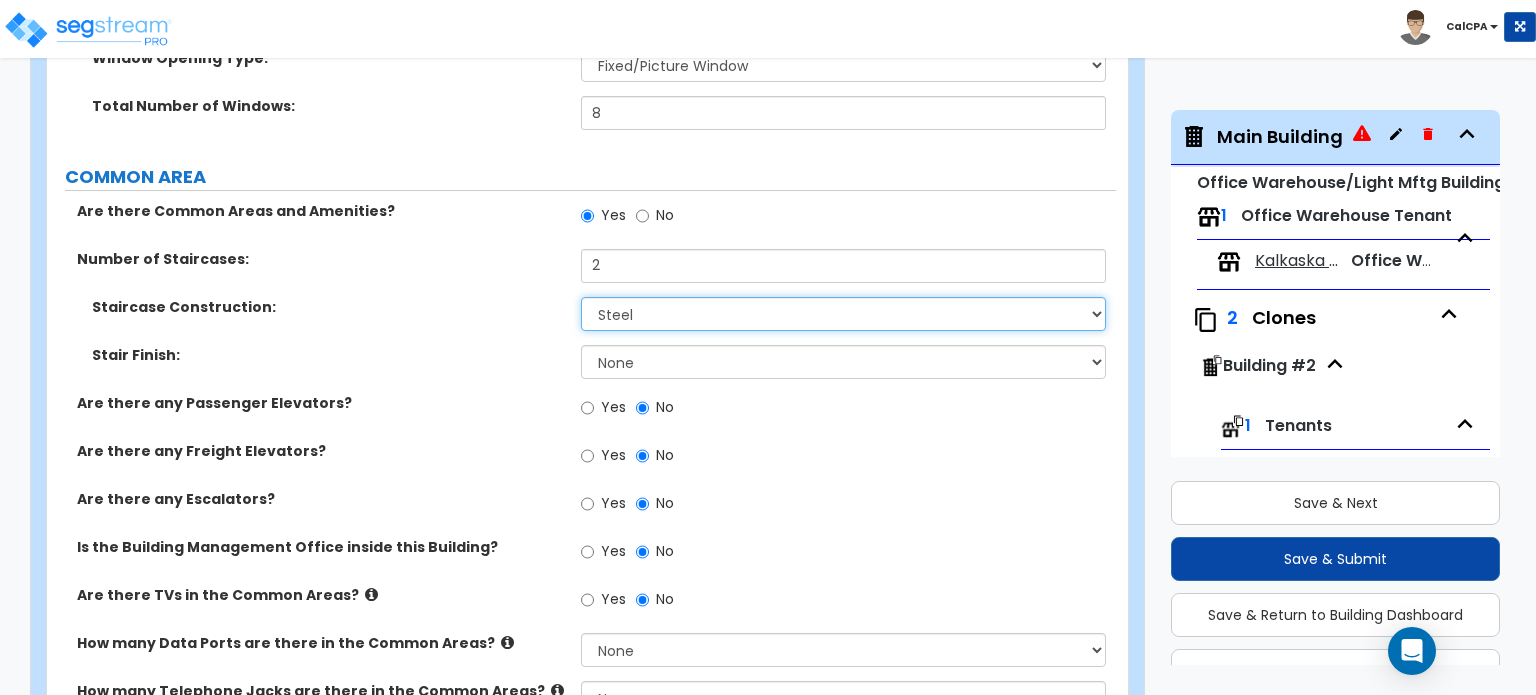 click on "Please Choose One Concrete Steel Wood Please Choose For Me" at bounding box center (843, 314) 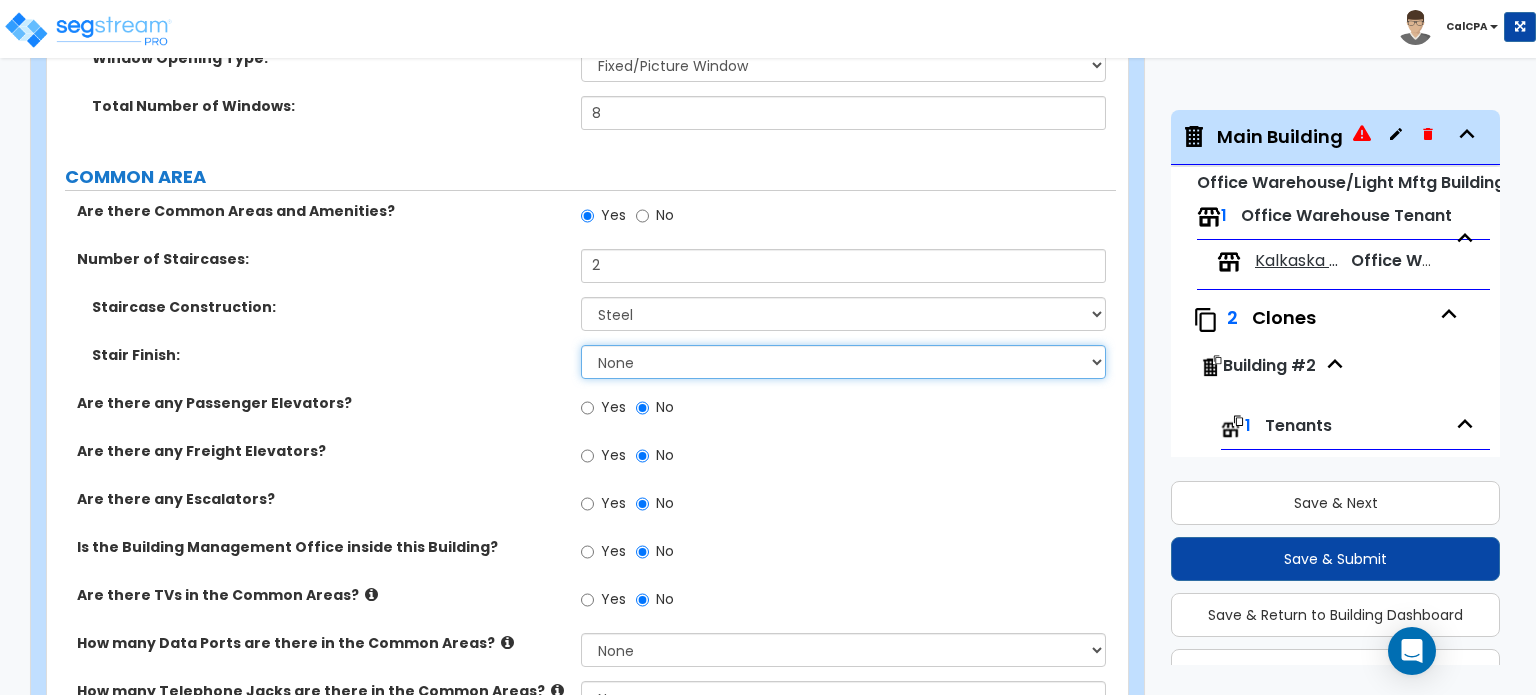 click on "None Tile Wood Laminate VCT Sheet Carpet Sheet Vinyl Carpet Tile" at bounding box center (843, 362) 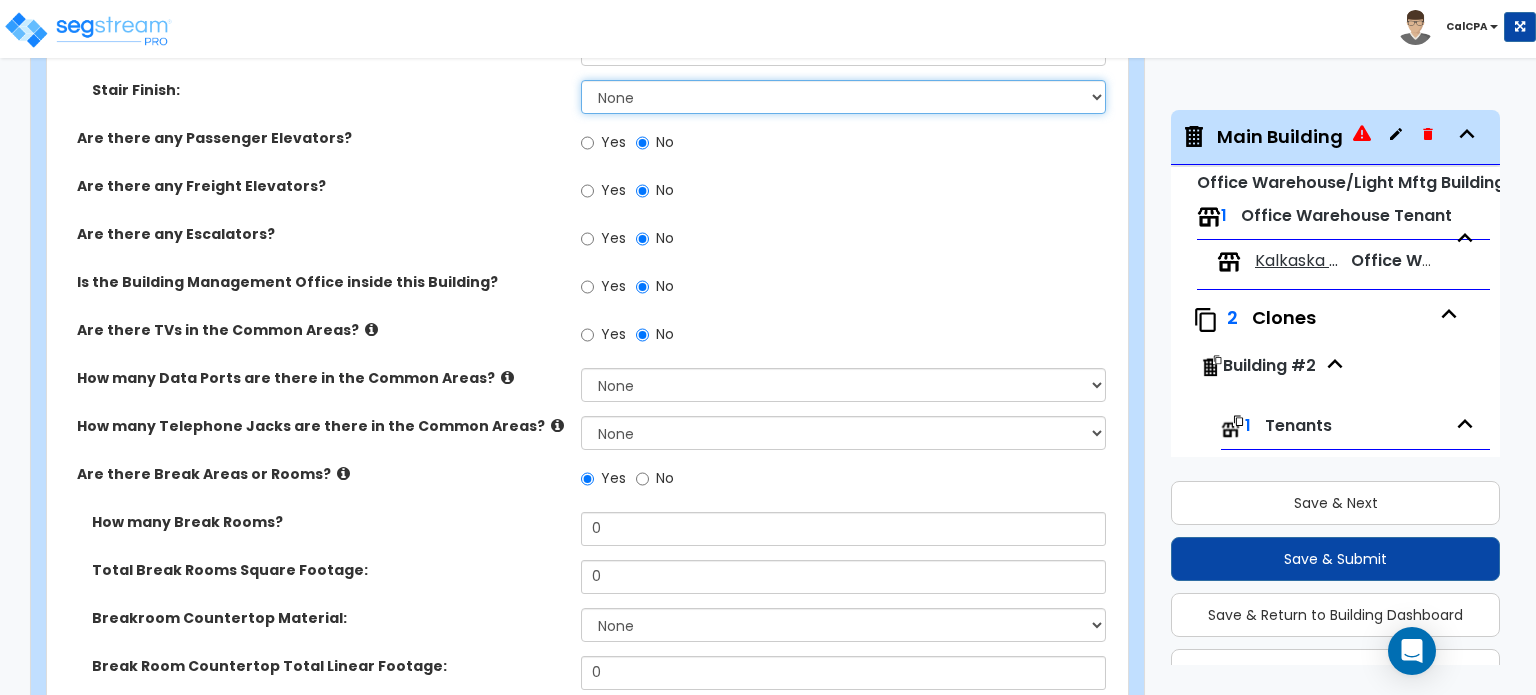 scroll, scrollTop: 3439, scrollLeft: 0, axis: vertical 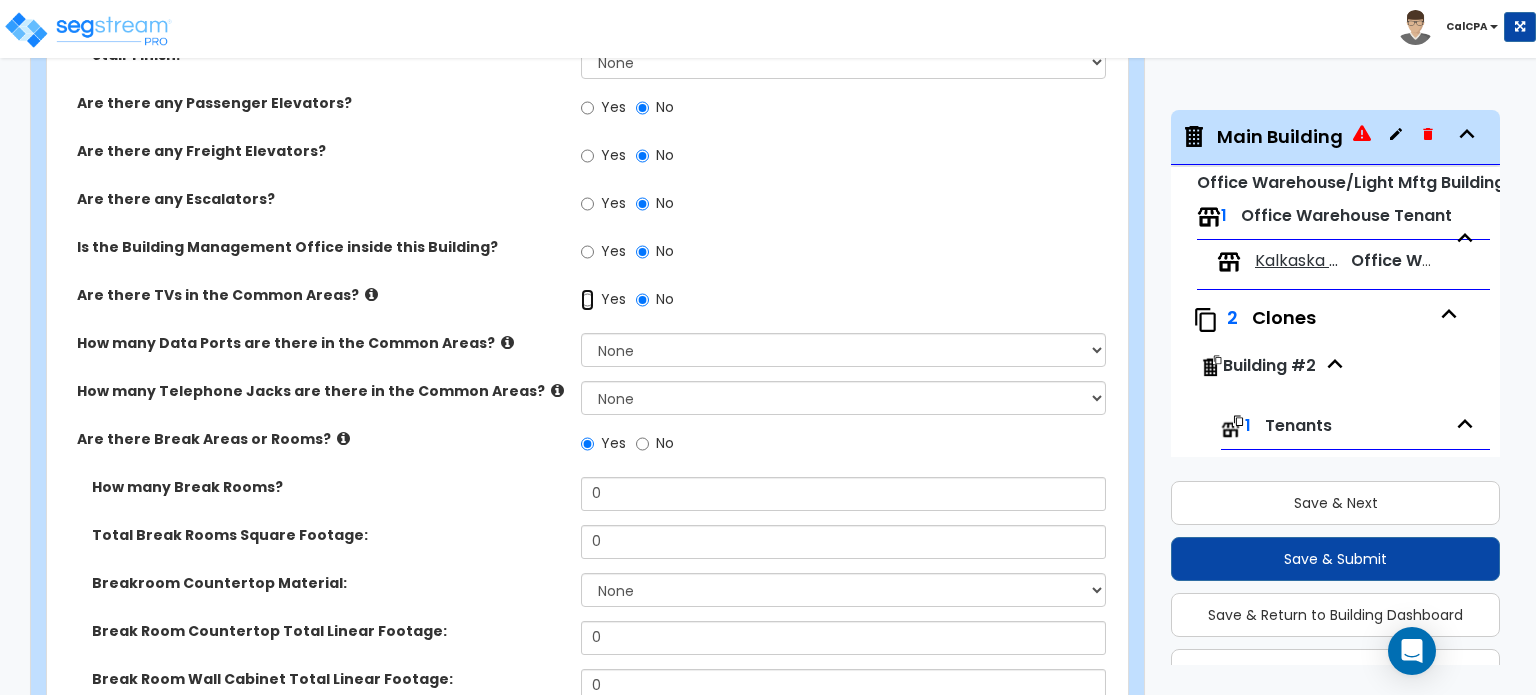 click on "Yes" at bounding box center (587, 300) 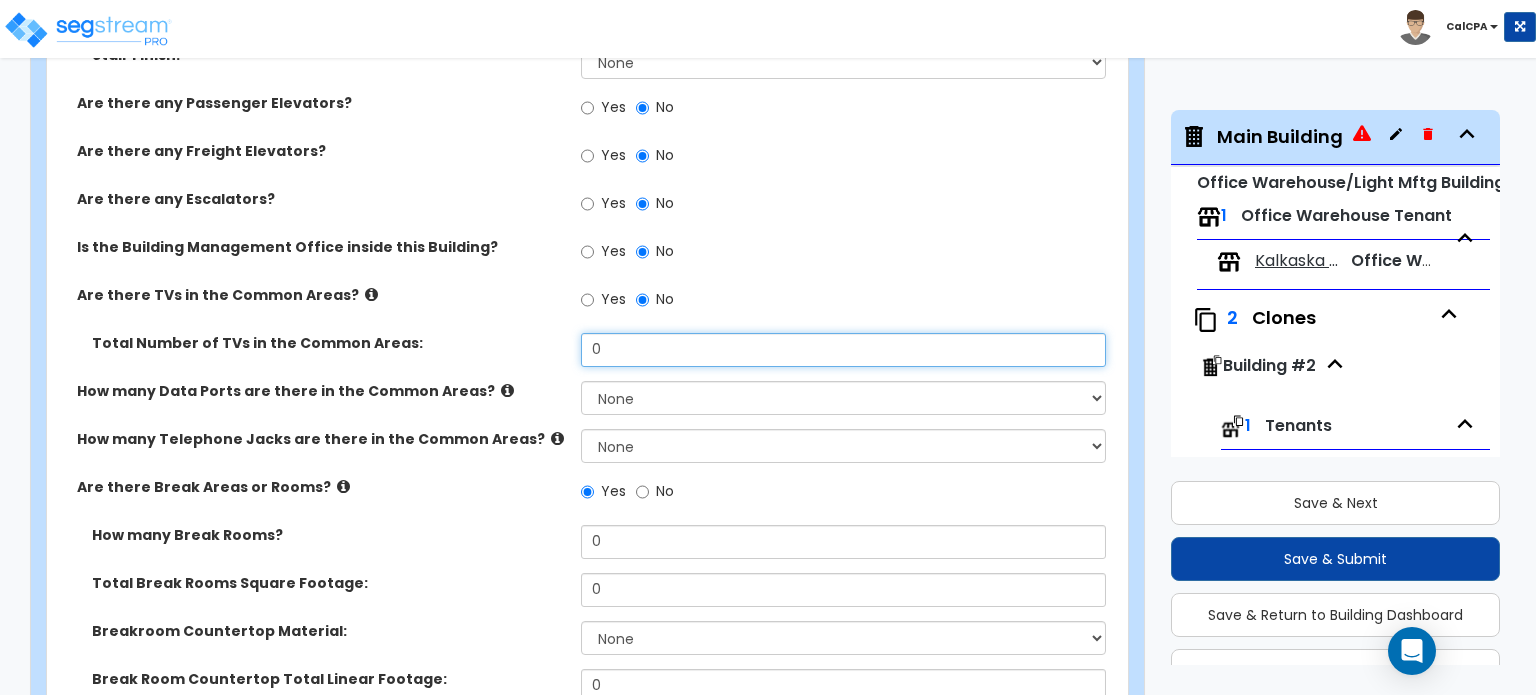 drag, startPoint x: 632, startPoint y: 307, endPoint x: 562, endPoint y: 310, distance: 70.064255 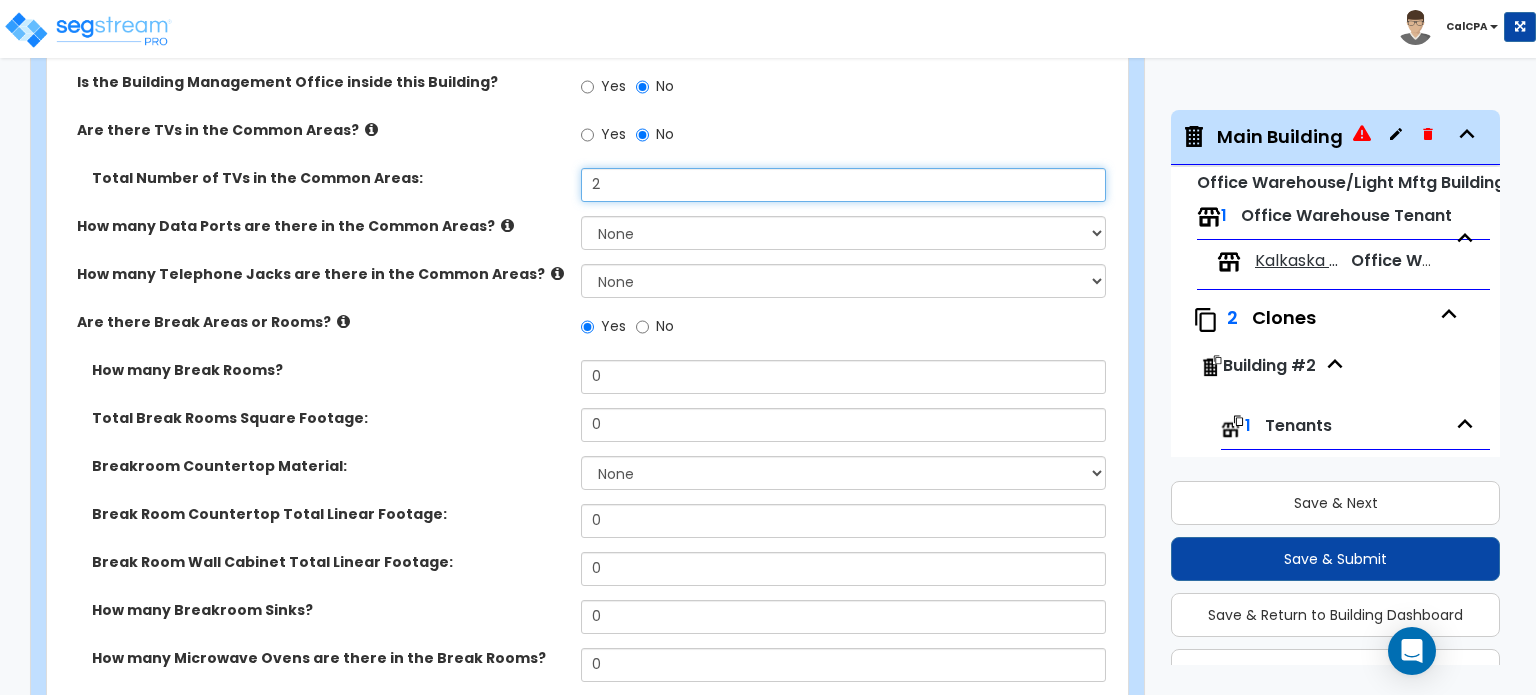 scroll, scrollTop: 3639, scrollLeft: 0, axis: vertical 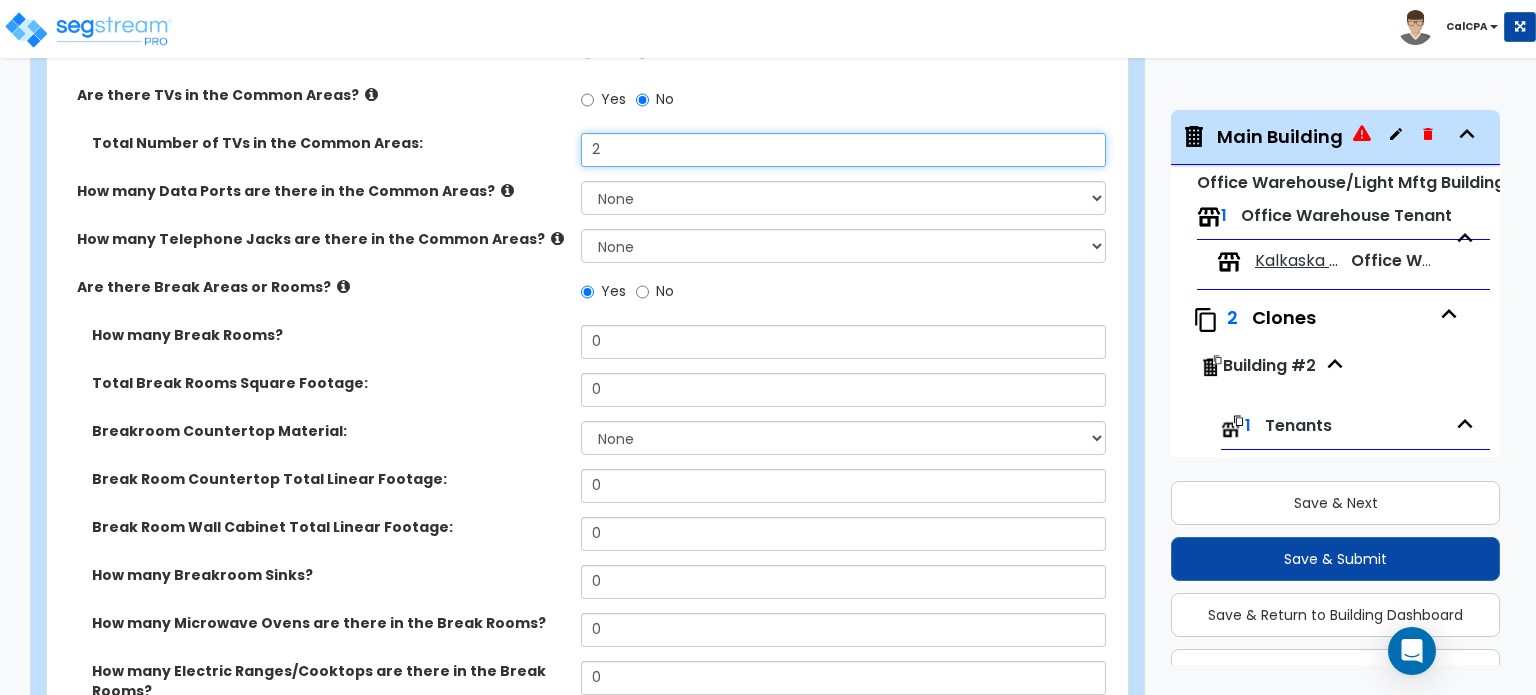 type on "2" 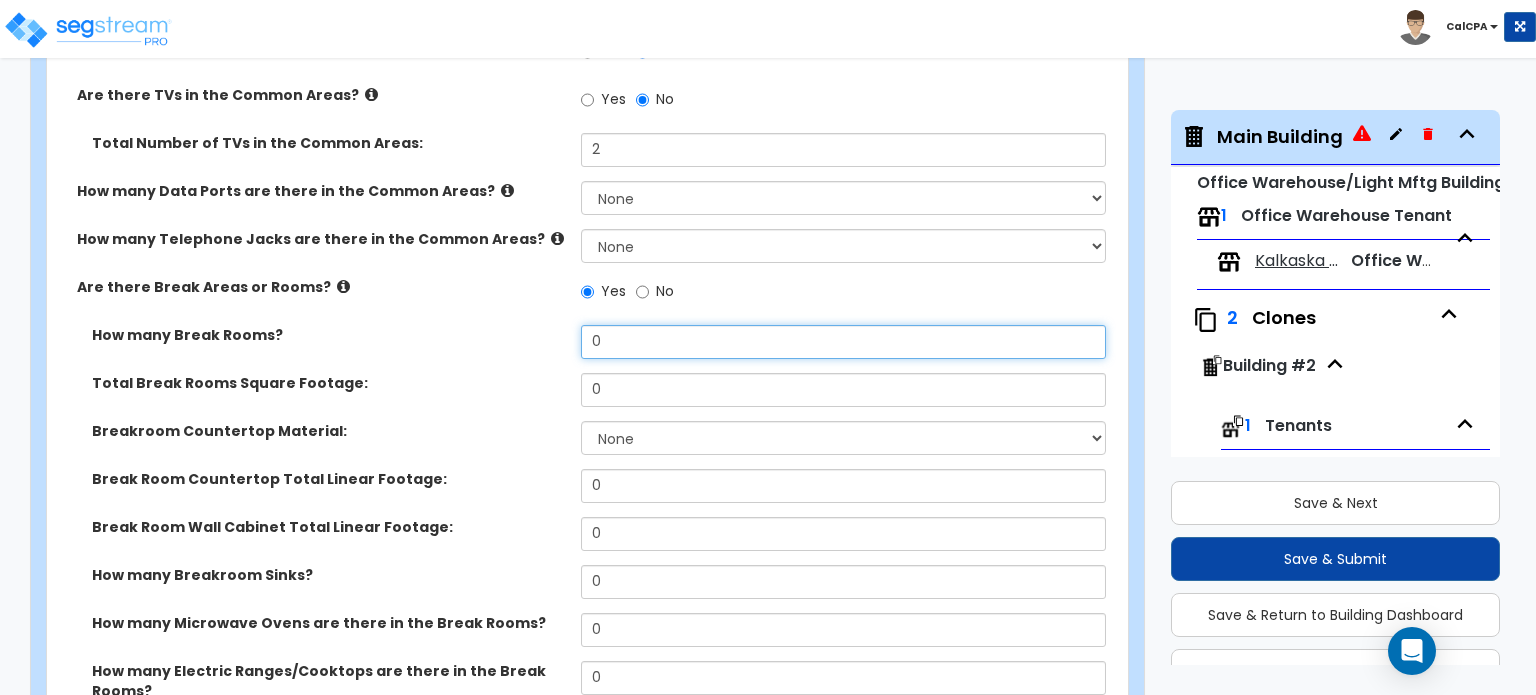 drag, startPoint x: 640, startPoint y: 301, endPoint x: 535, endPoint y: 301, distance: 105 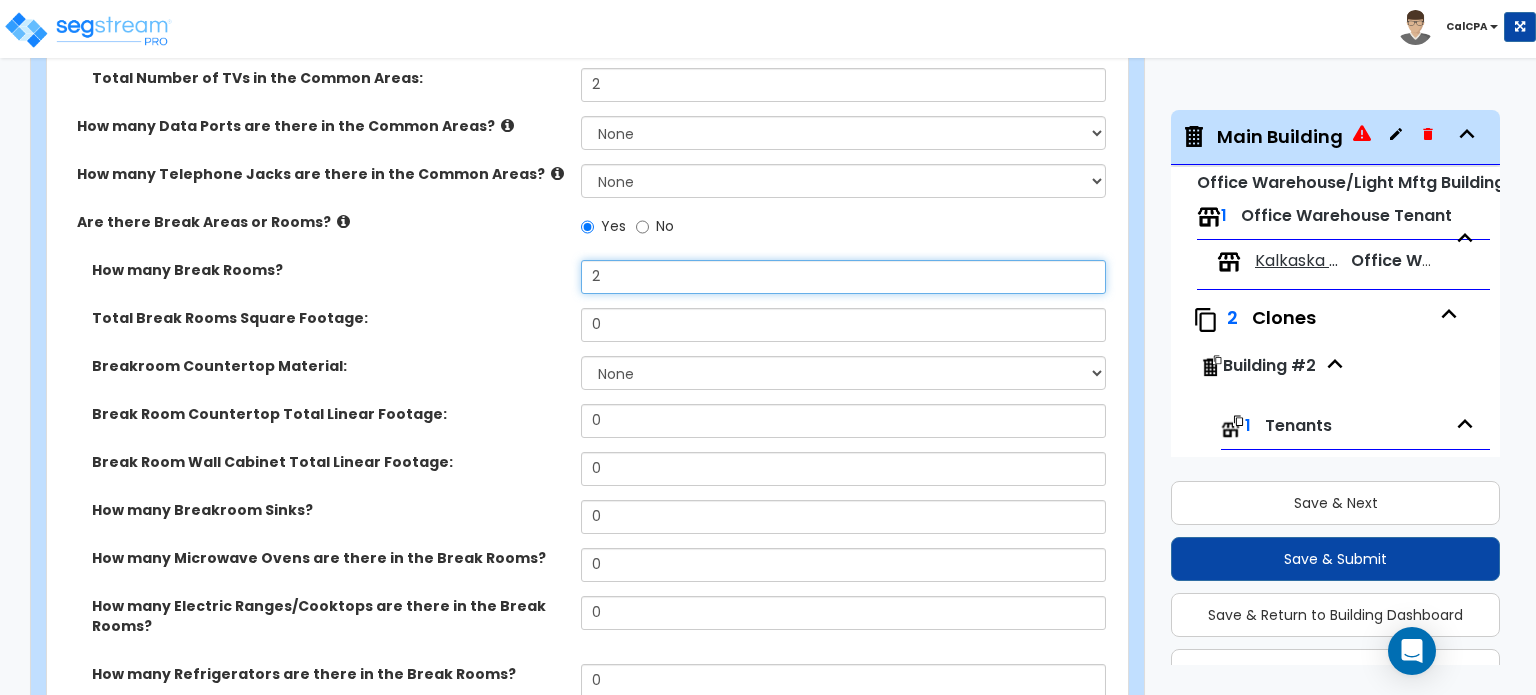 scroll, scrollTop: 3739, scrollLeft: 0, axis: vertical 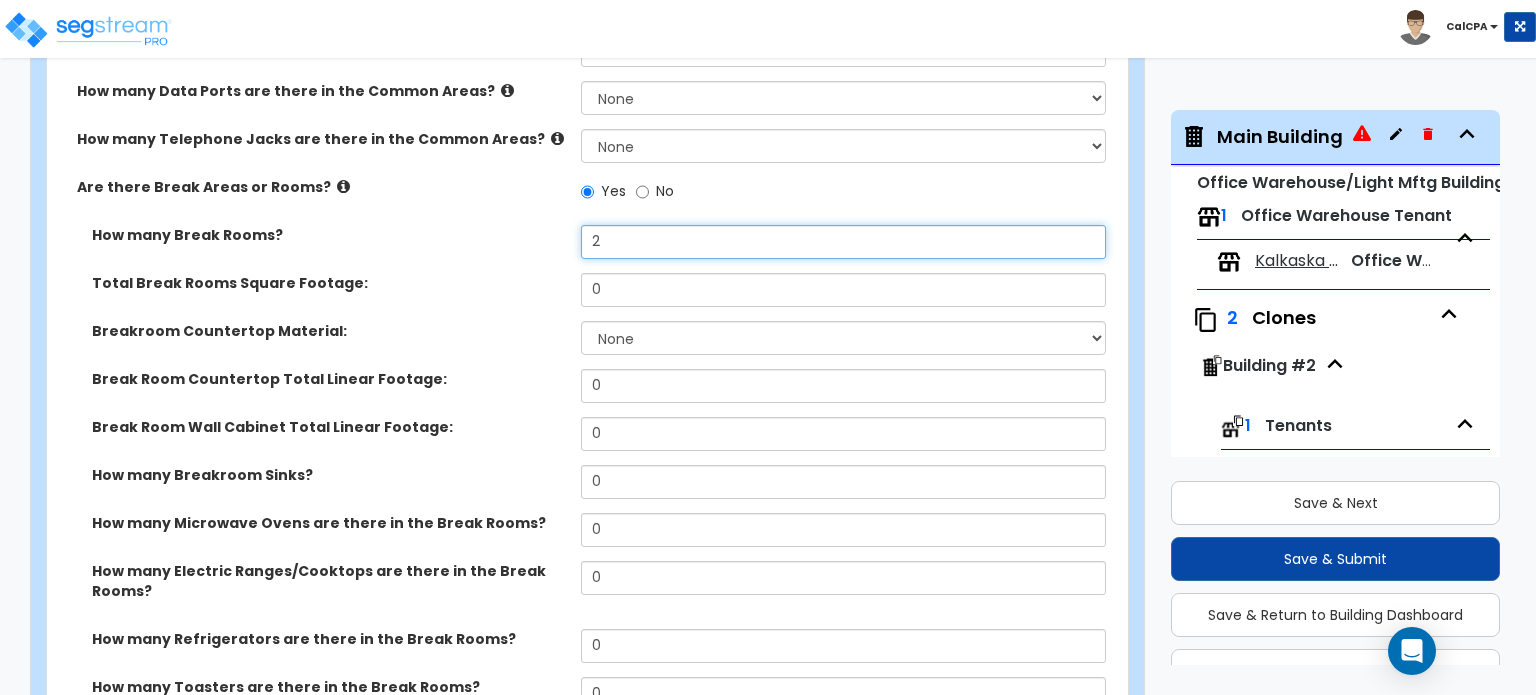 type on "2" 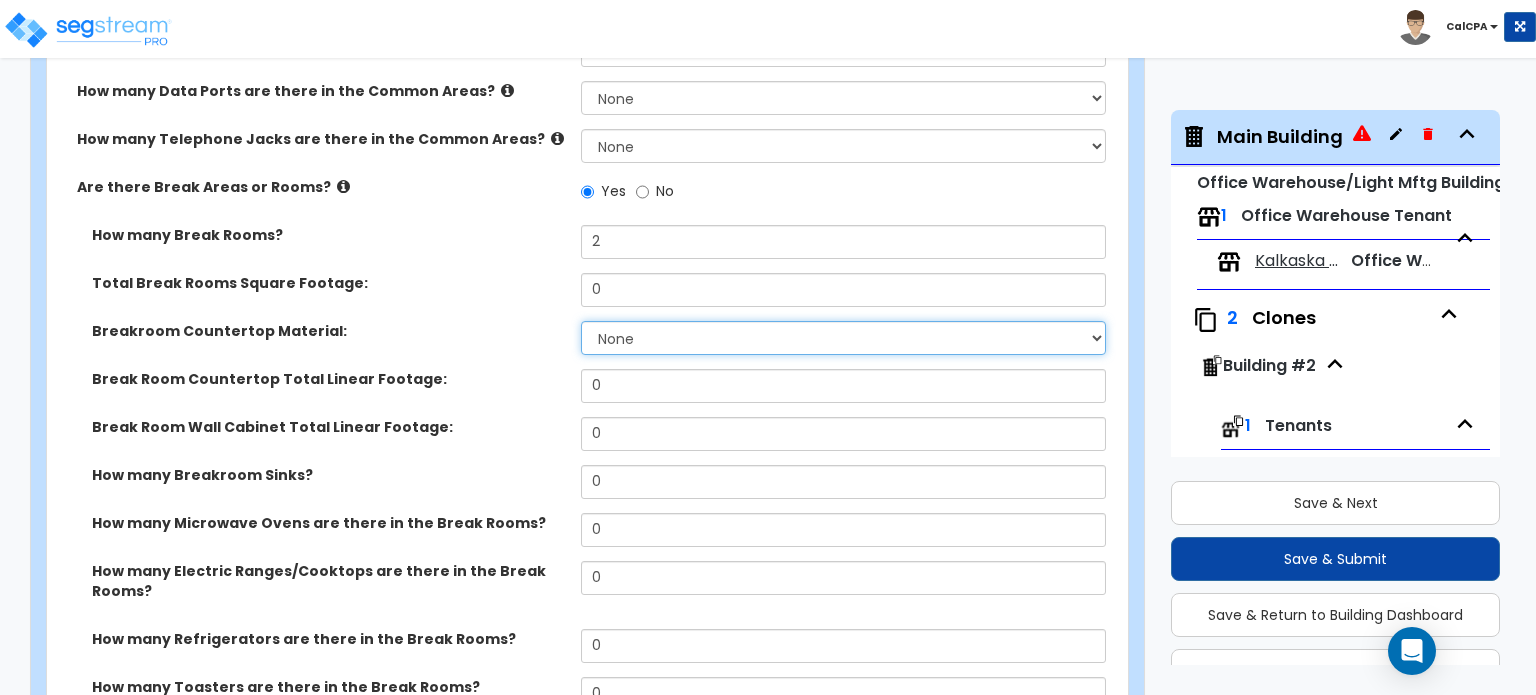 click on "None Plastic Laminate Solid Surface Stone Quartz Marble Tile Wood Stainless Steel" at bounding box center (843, 338) 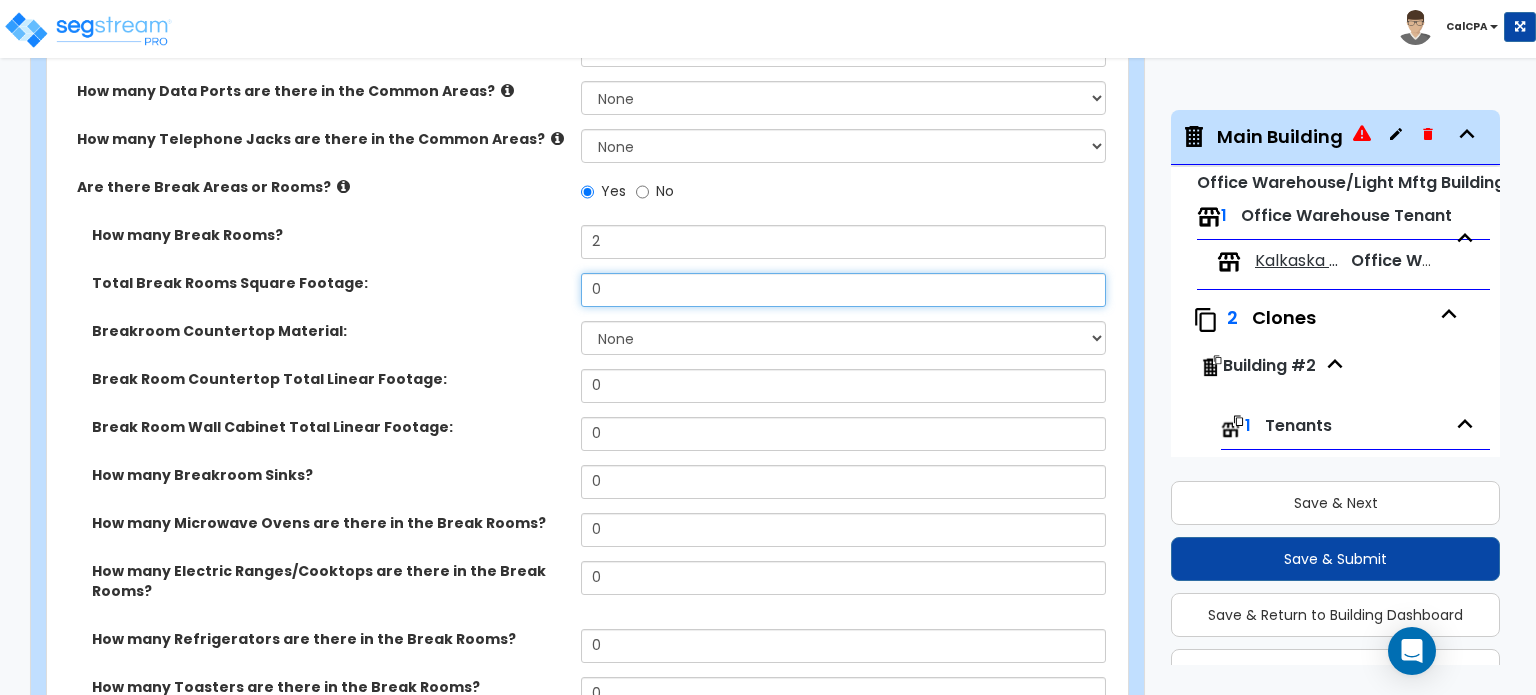 drag, startPoint x: 626, startPoint y: 247, endPoint x: 580, endPoint y: 251, distance: 46.173584 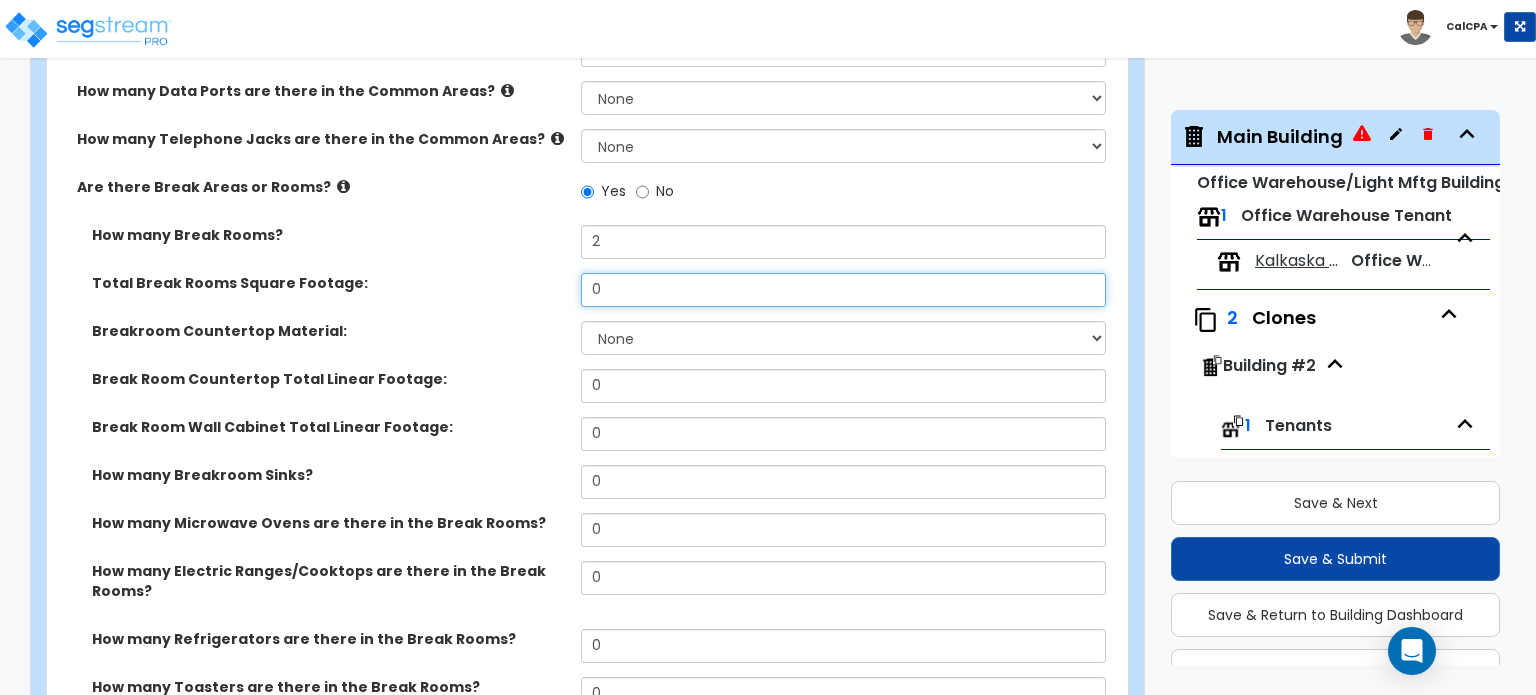 click on "0" at bounding box center [843, 290] 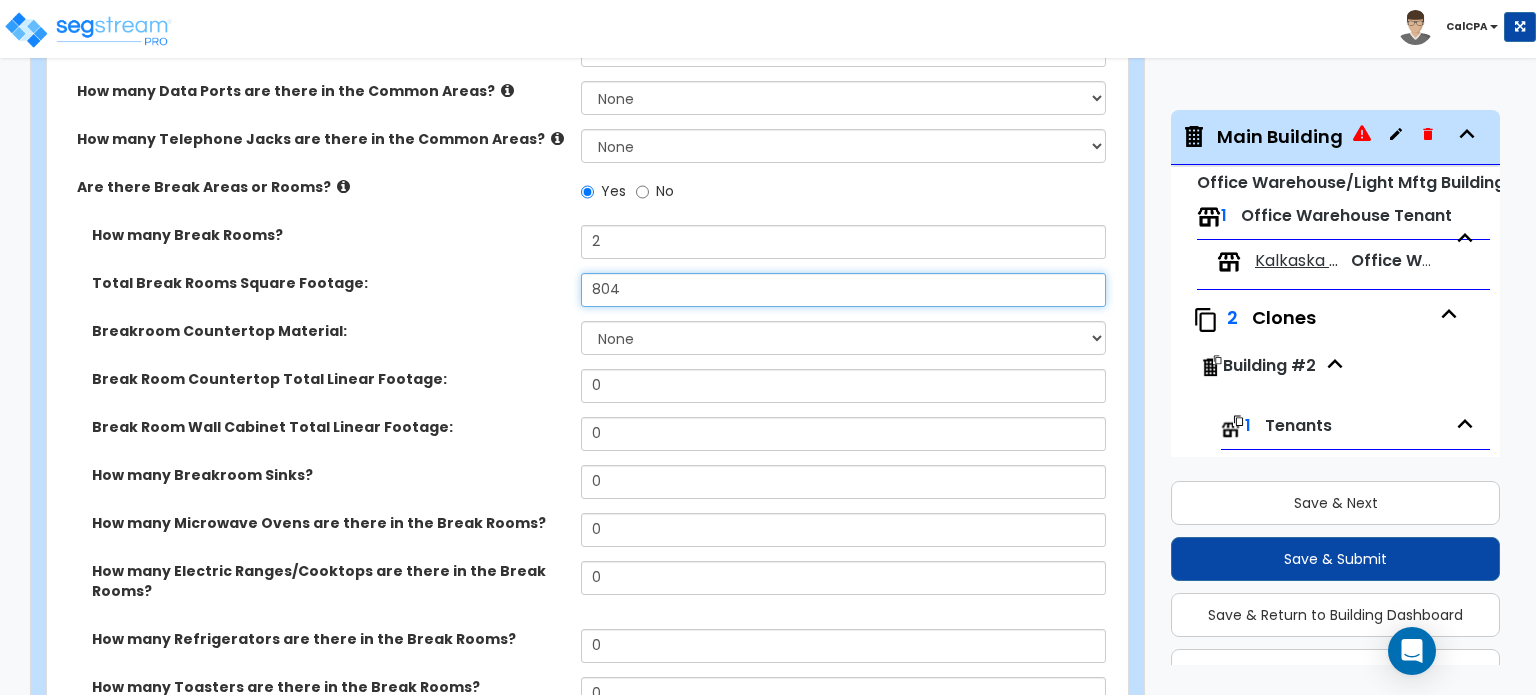 type on "804" 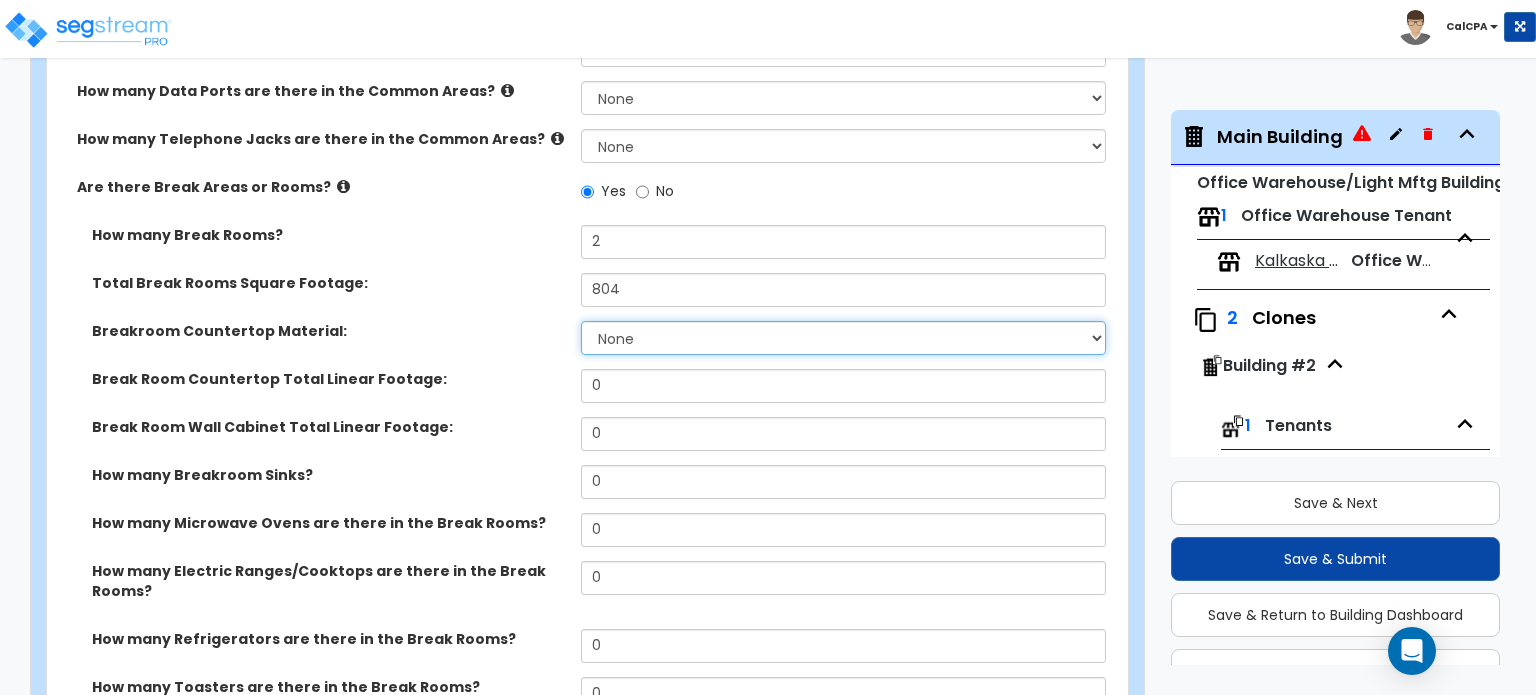 click on "None Plastic Laminate Solid Surface Stone Quartz Marble Tile Wood Stainless Steel" at bounding box center [843, 338] 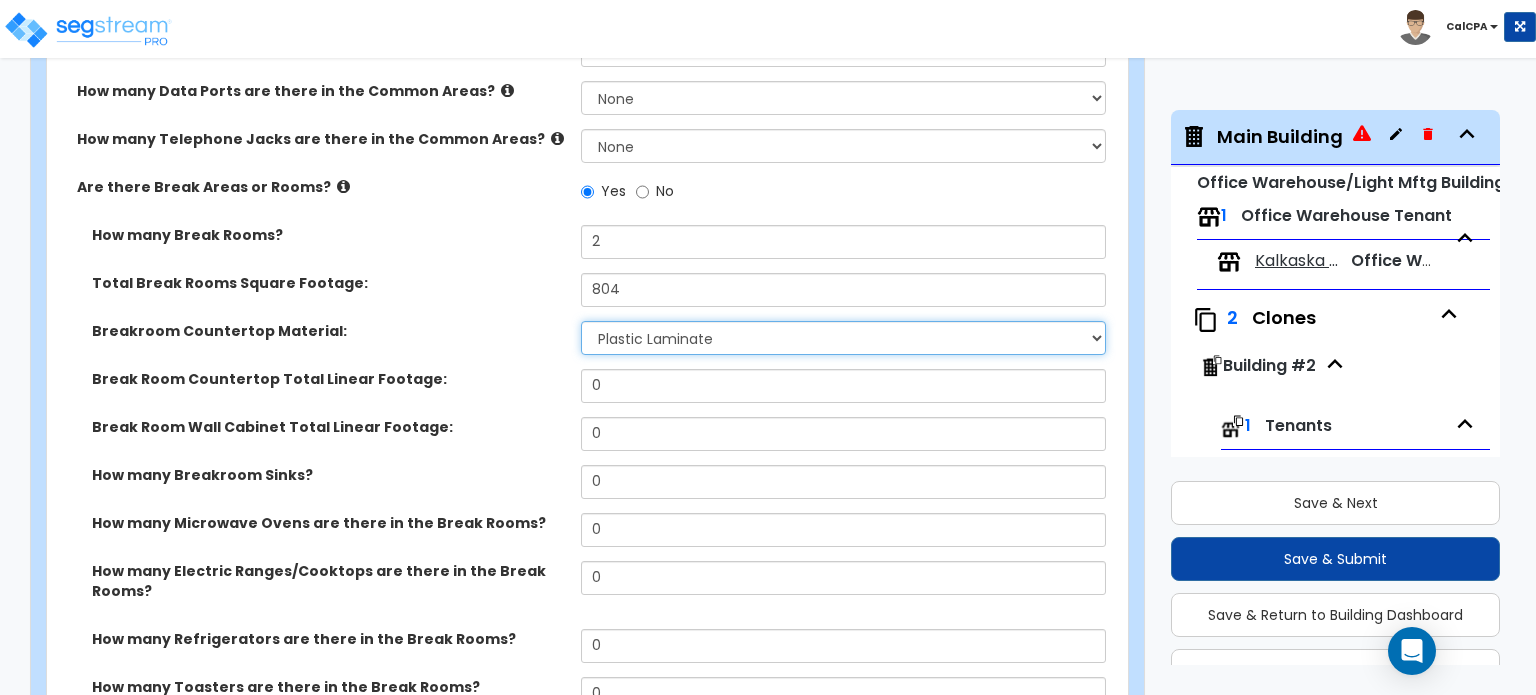 click on "None Plastic Laminate Solid Surface Stone Quartz Marble Tile Wood Stainless Steel" at bounding box center (843, 338) 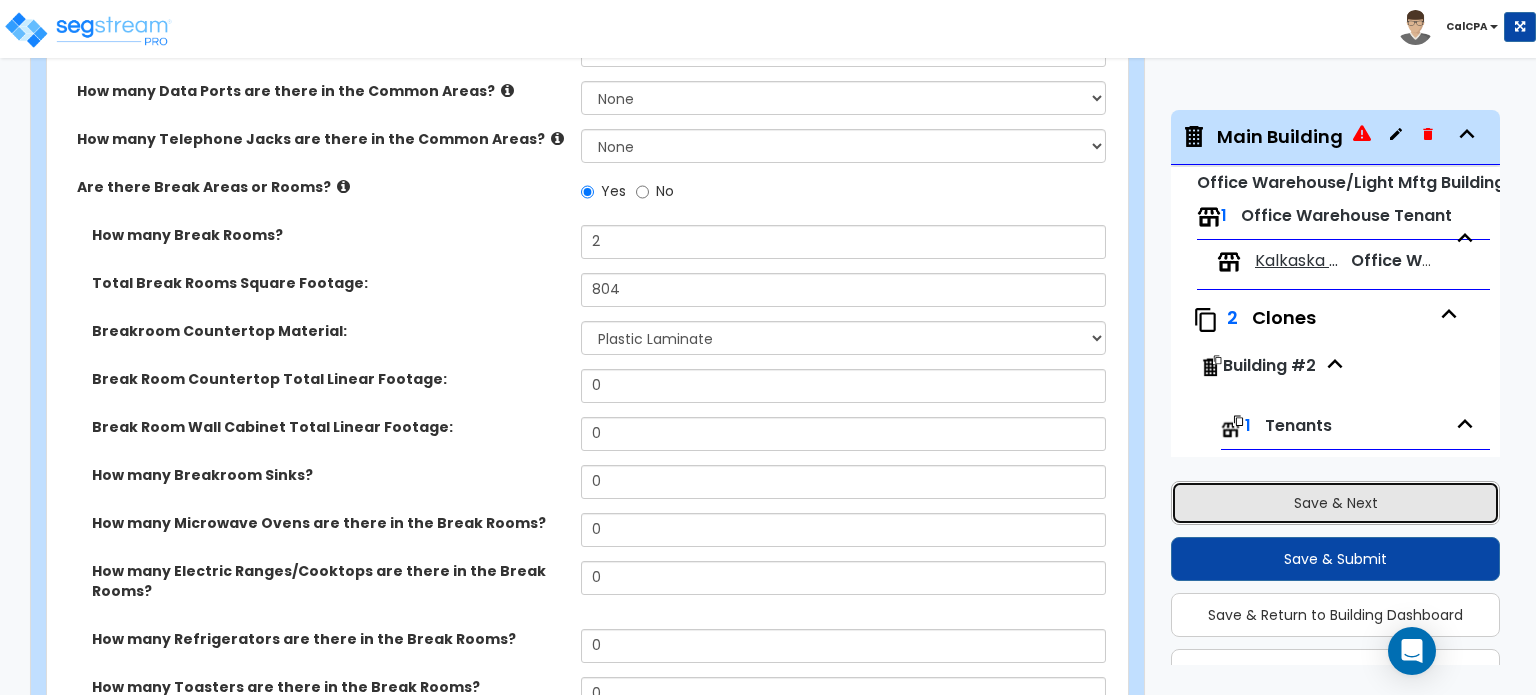 click on "Save & Next" at bounding box center [1335, 503] 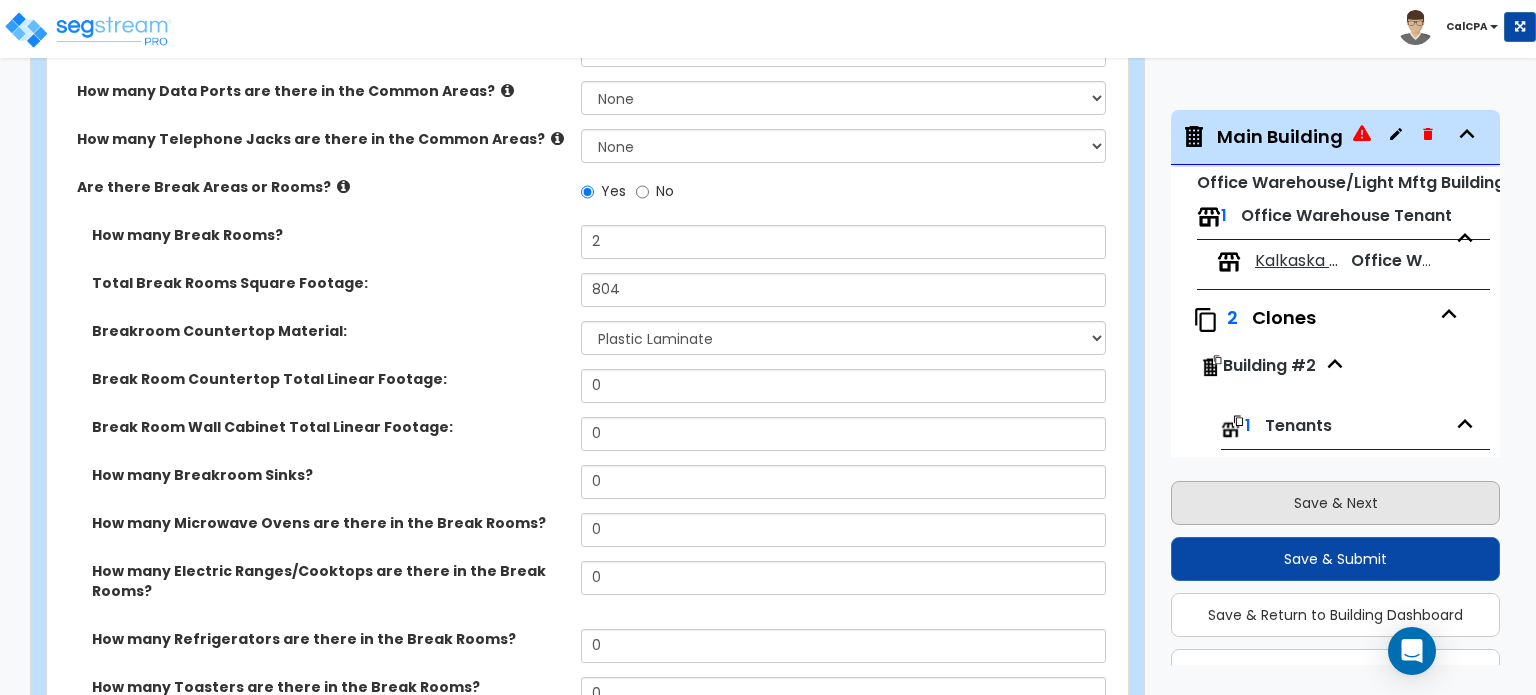 scroll, scrollTop: 164, scrollLeft: 0, axis: vertical 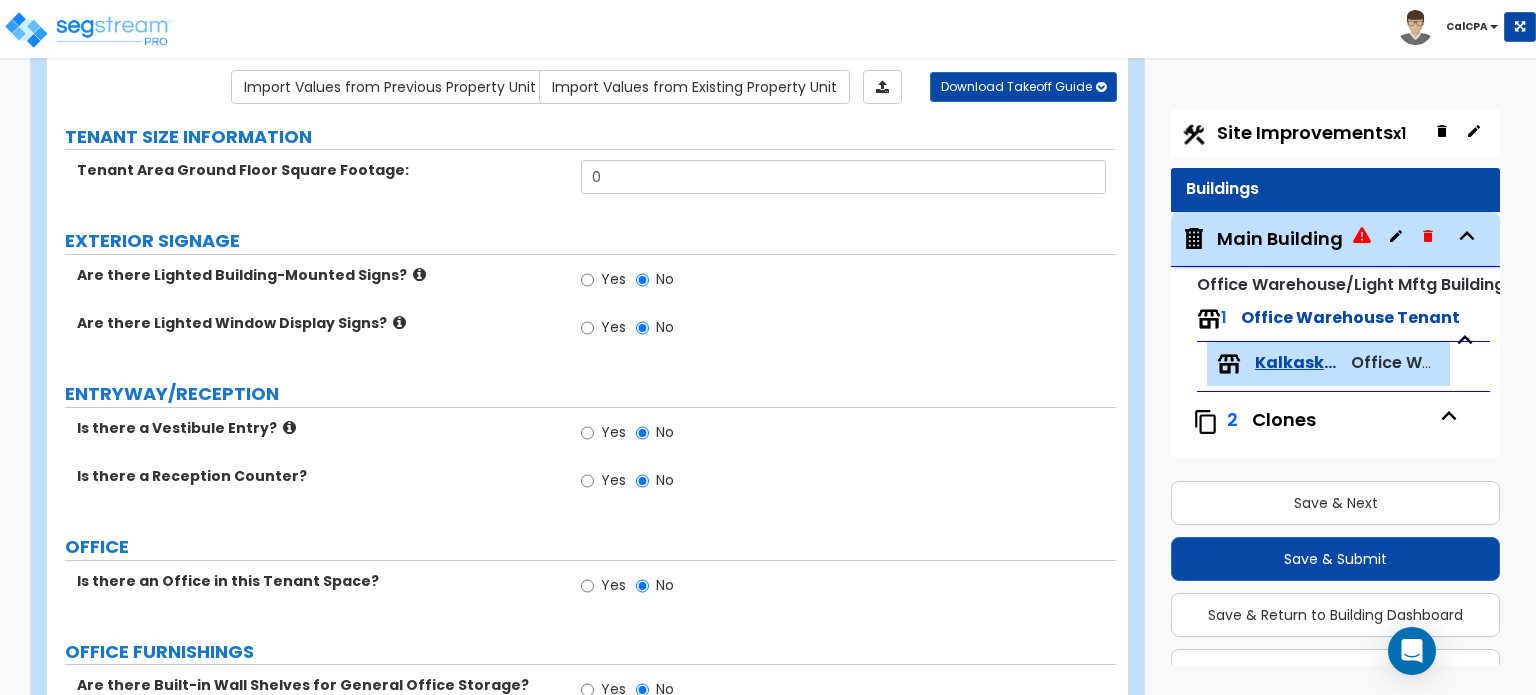 click on "Main Building" at bounding box center [1280, 239] 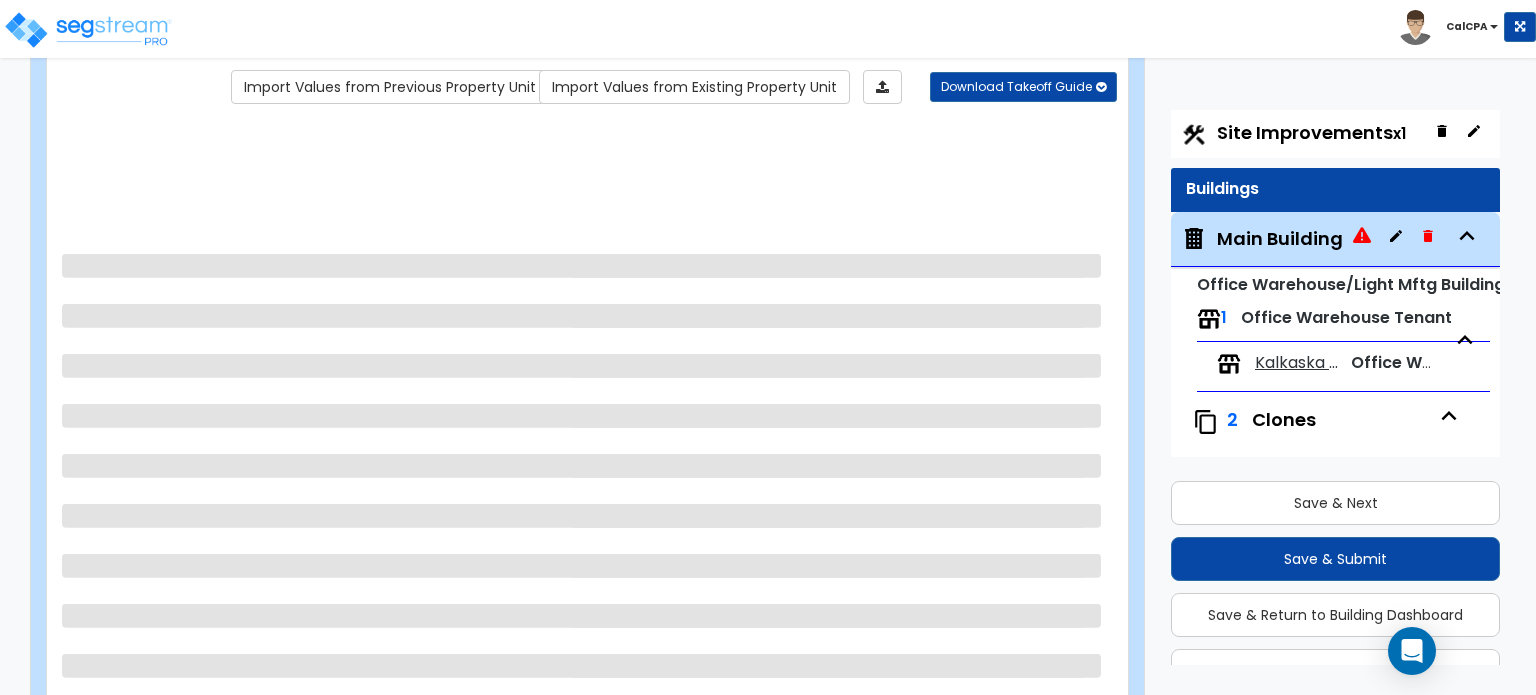 scroll, scrollTop: 102, scrollLeft: 0, axis: vertical 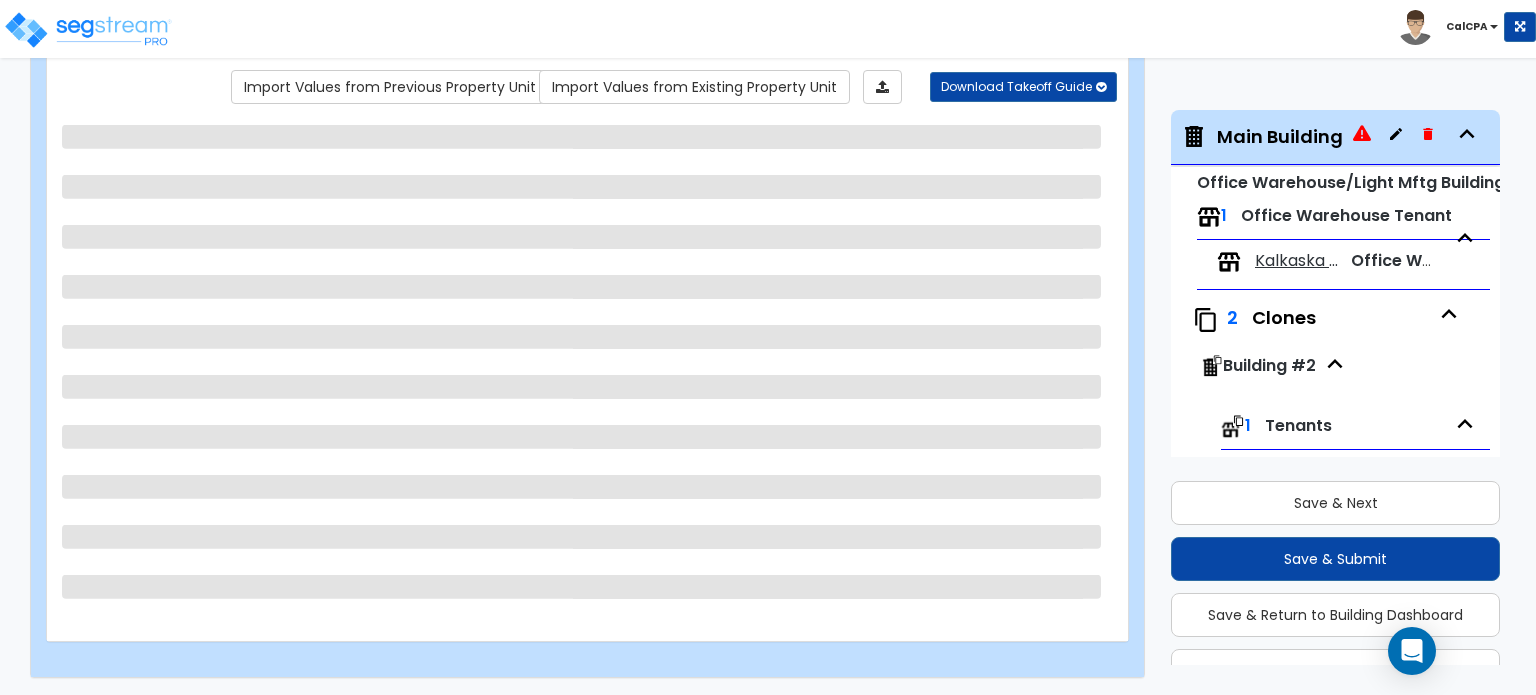 select on "1" 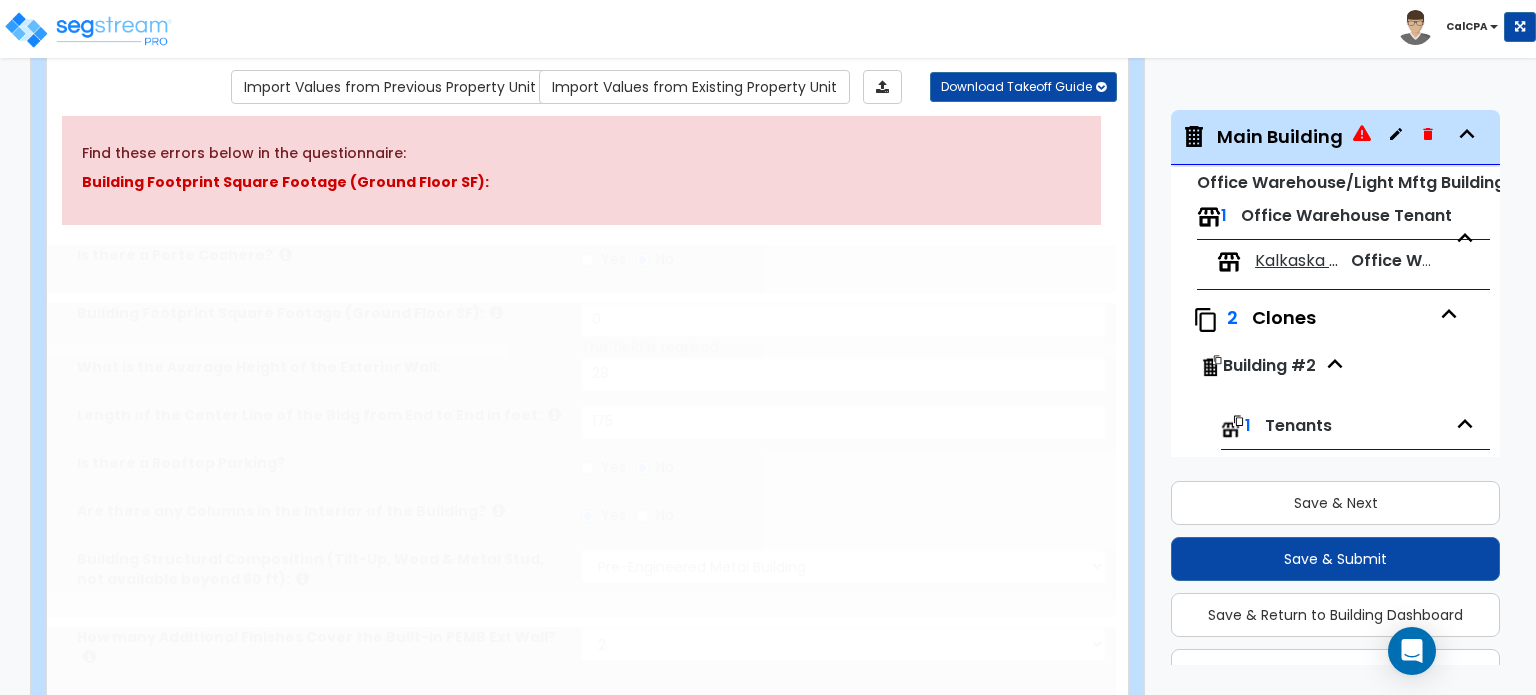 type on "2" 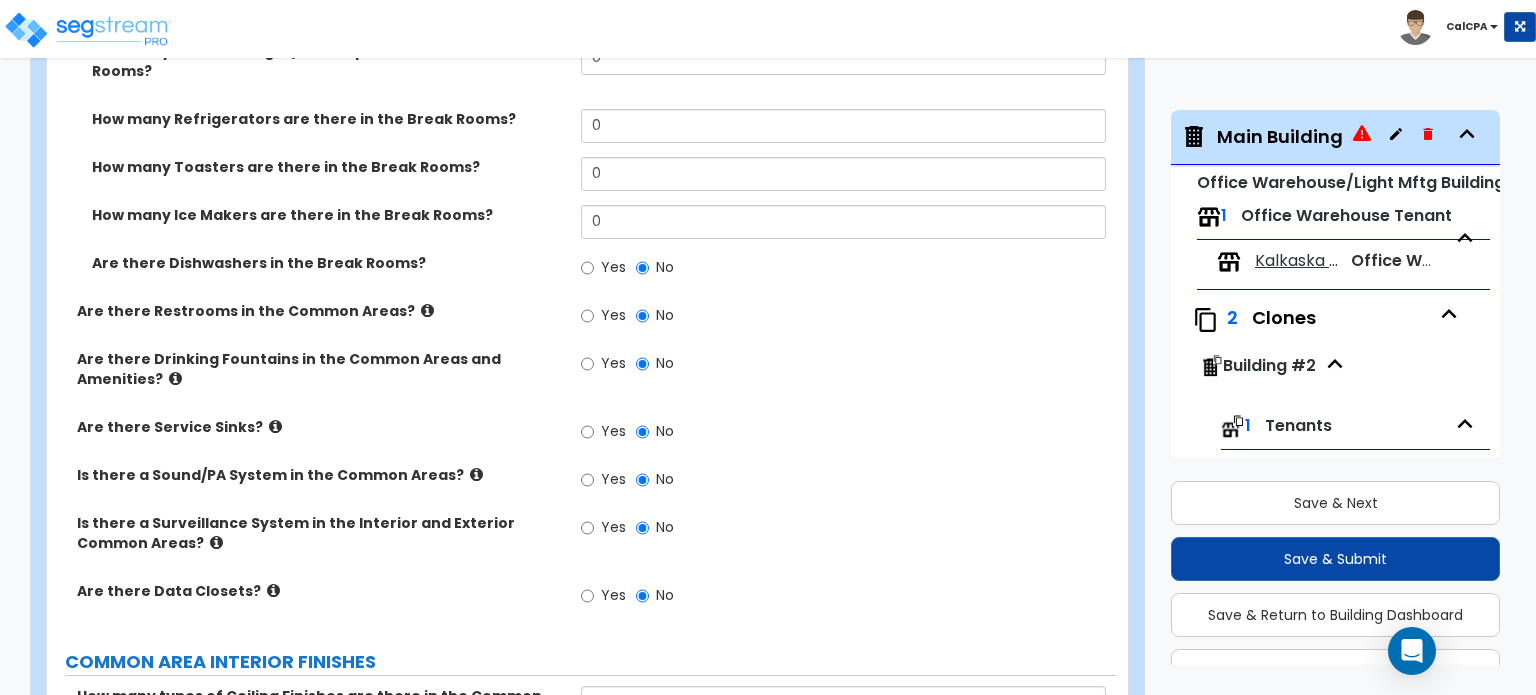 scroll, scrollTop: 4264, scrollLeft: 0, axis: vertical 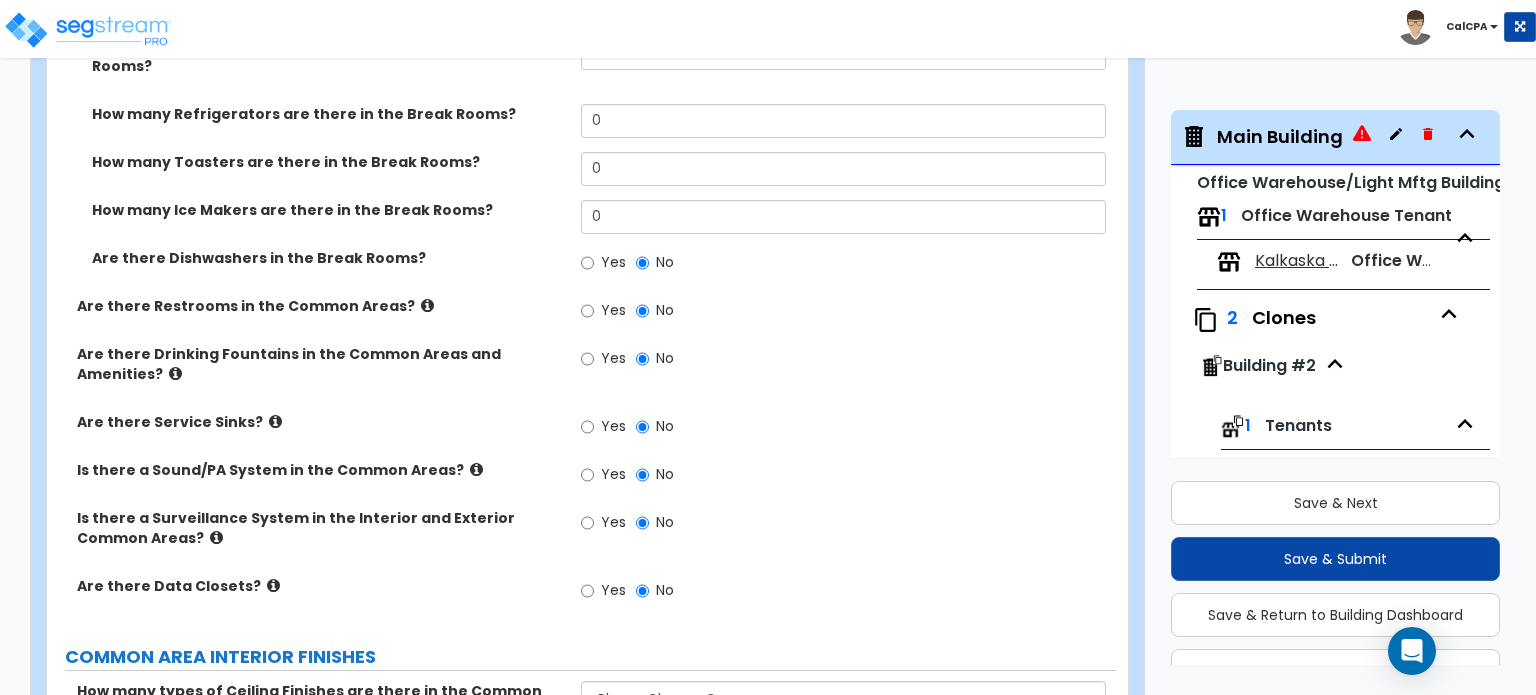 click on "Kalkaska Screw" at bounding box center (1297, 261) 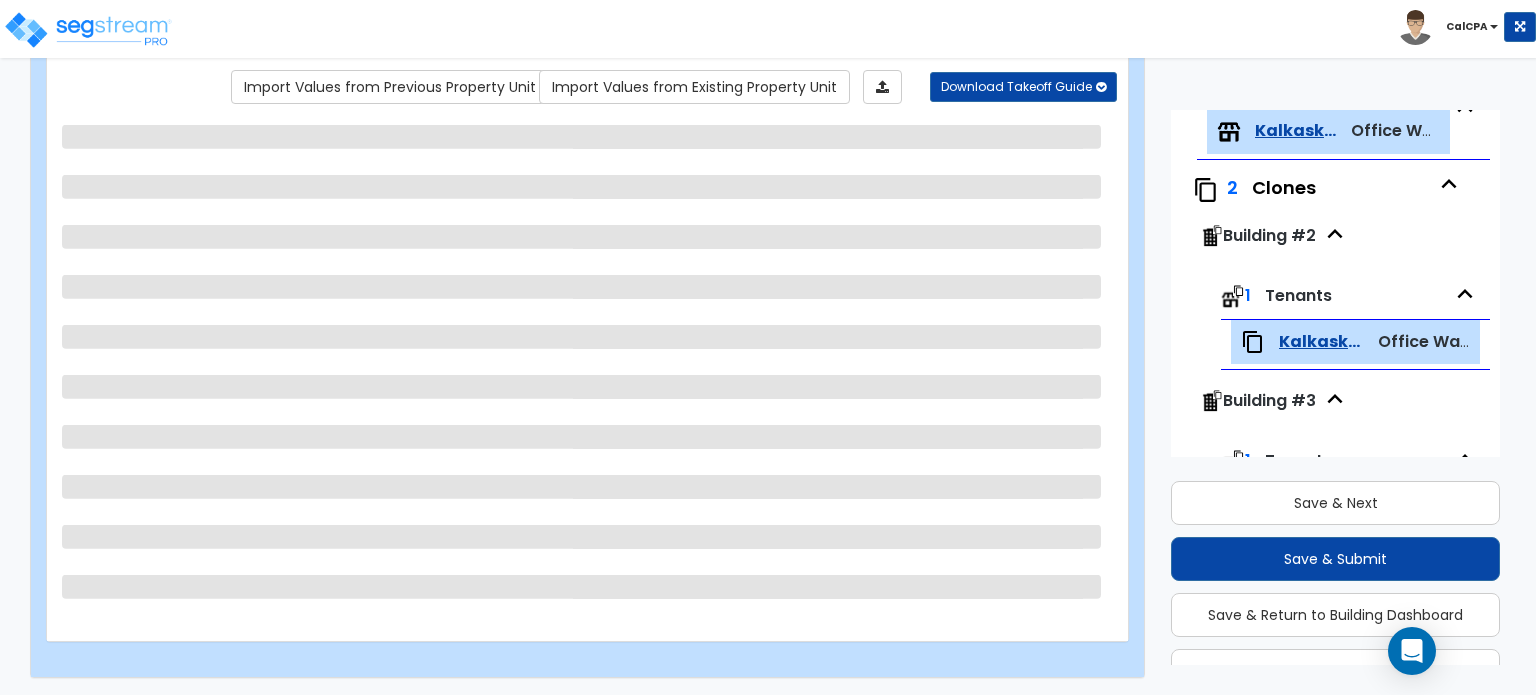 scroll, scrollTop: 232, scrollLeft: 0, axis: vertical 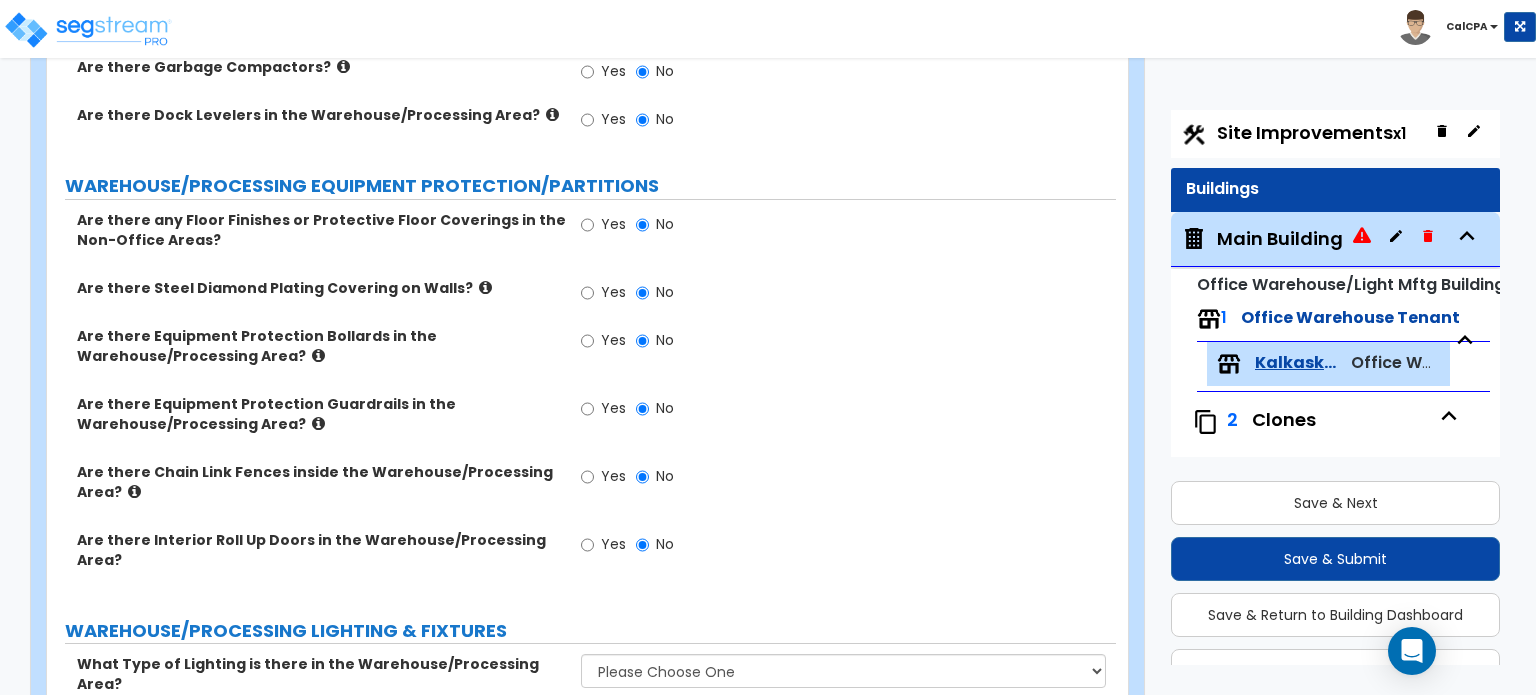 click on "Main Building" at bounding box center [1280, 239] 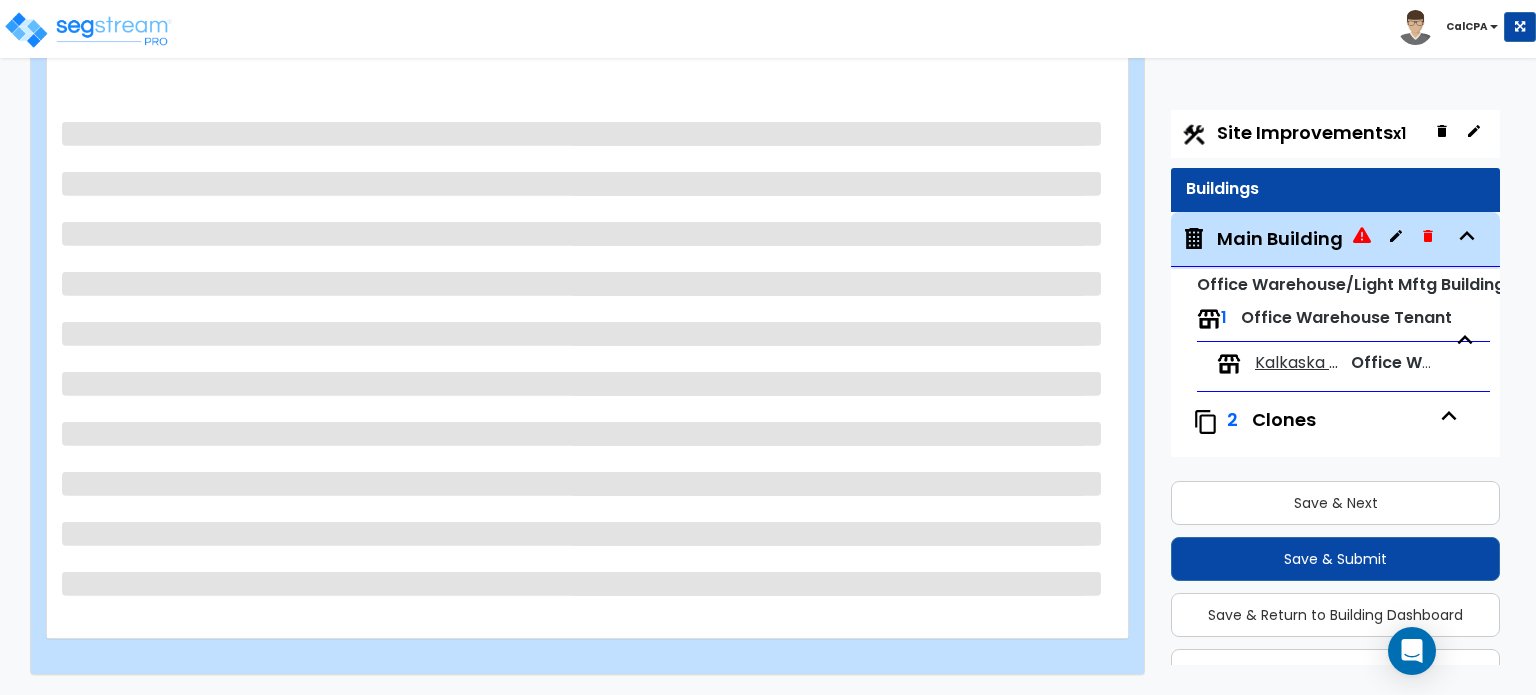 scroll, scrollTop: 294, scrollLeft: 0, axis: vertical 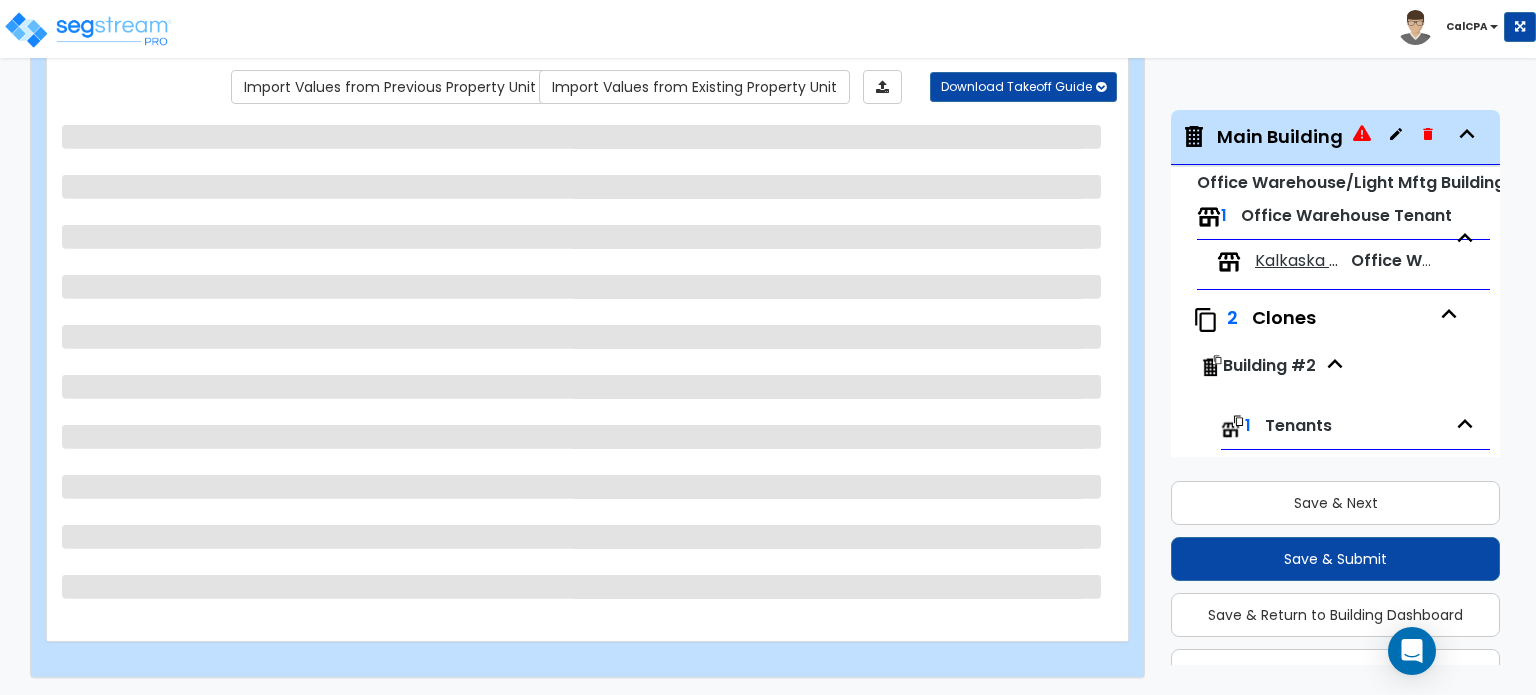 select on "1" 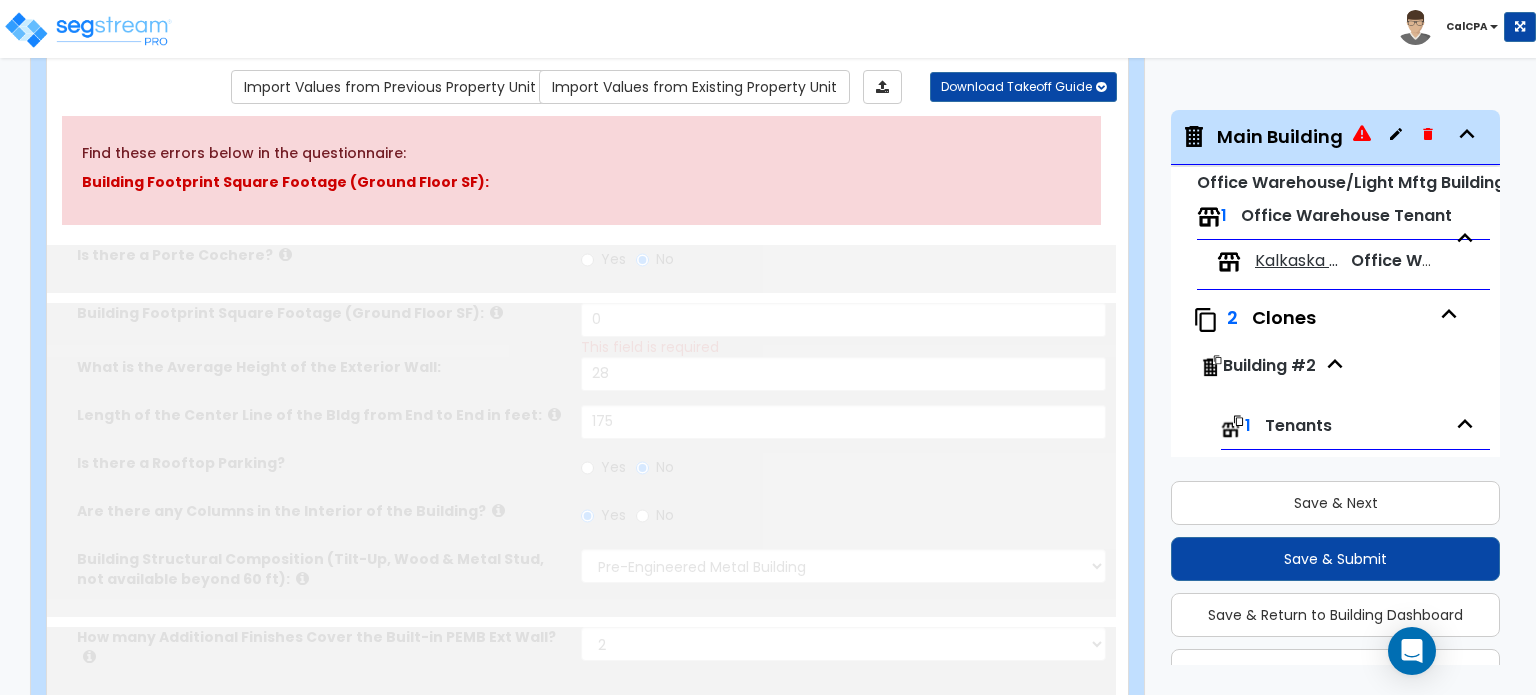type on "2" 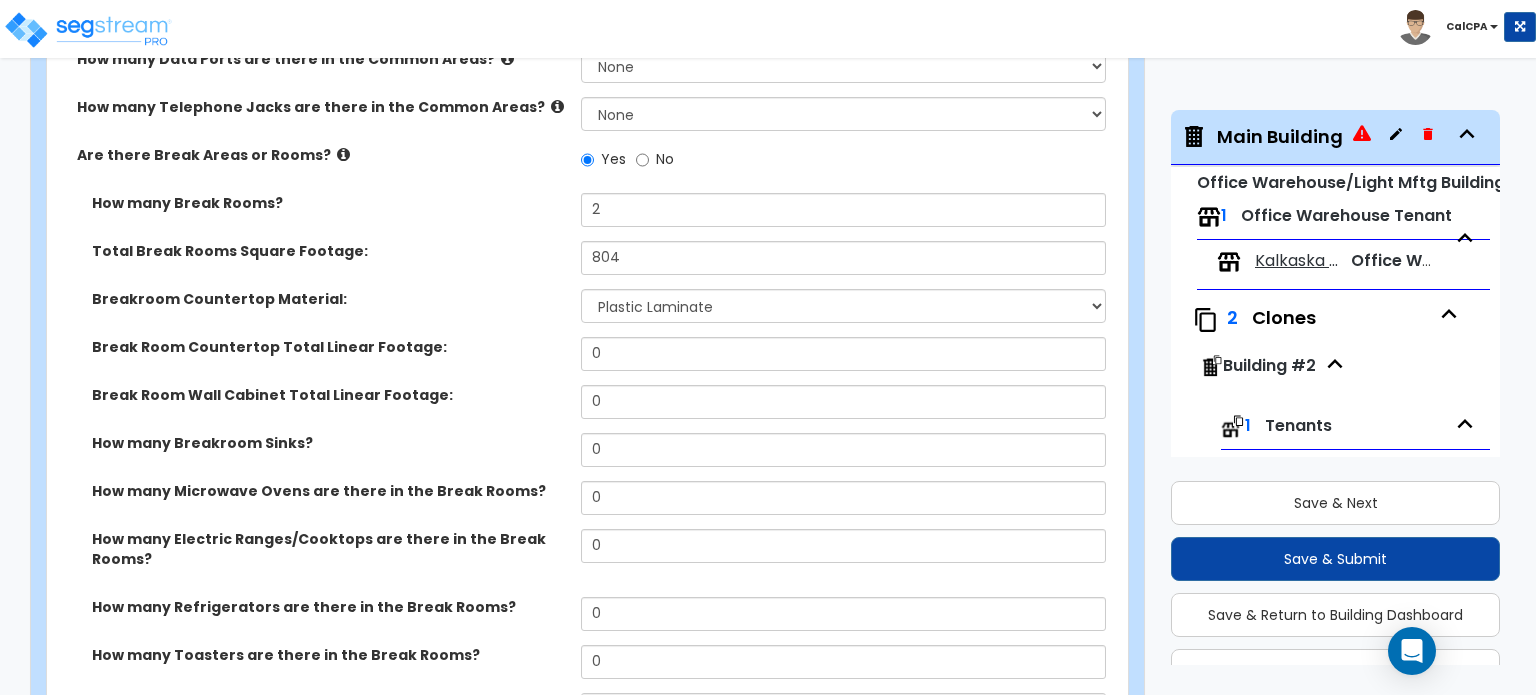 scroll, scrollTop: 3671, scrollLeft: 0, axis: vertical 